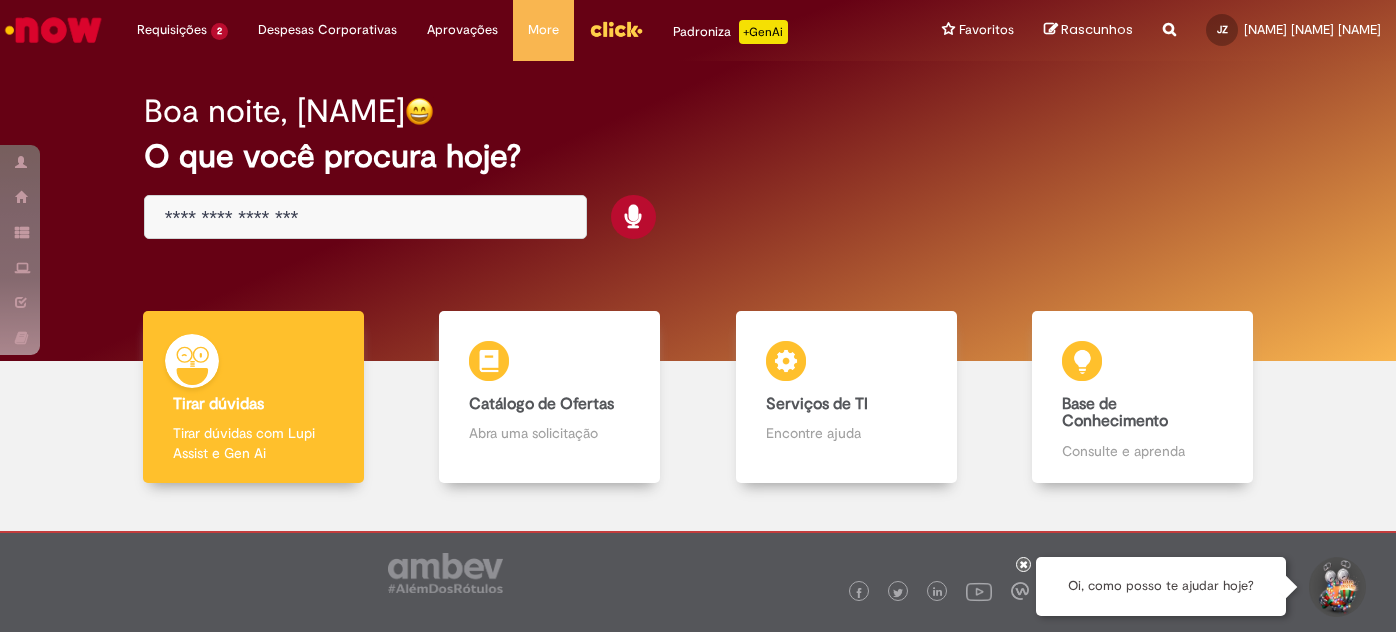 scroll, scrollTop: 0, scrollLeft: 0, axis: both 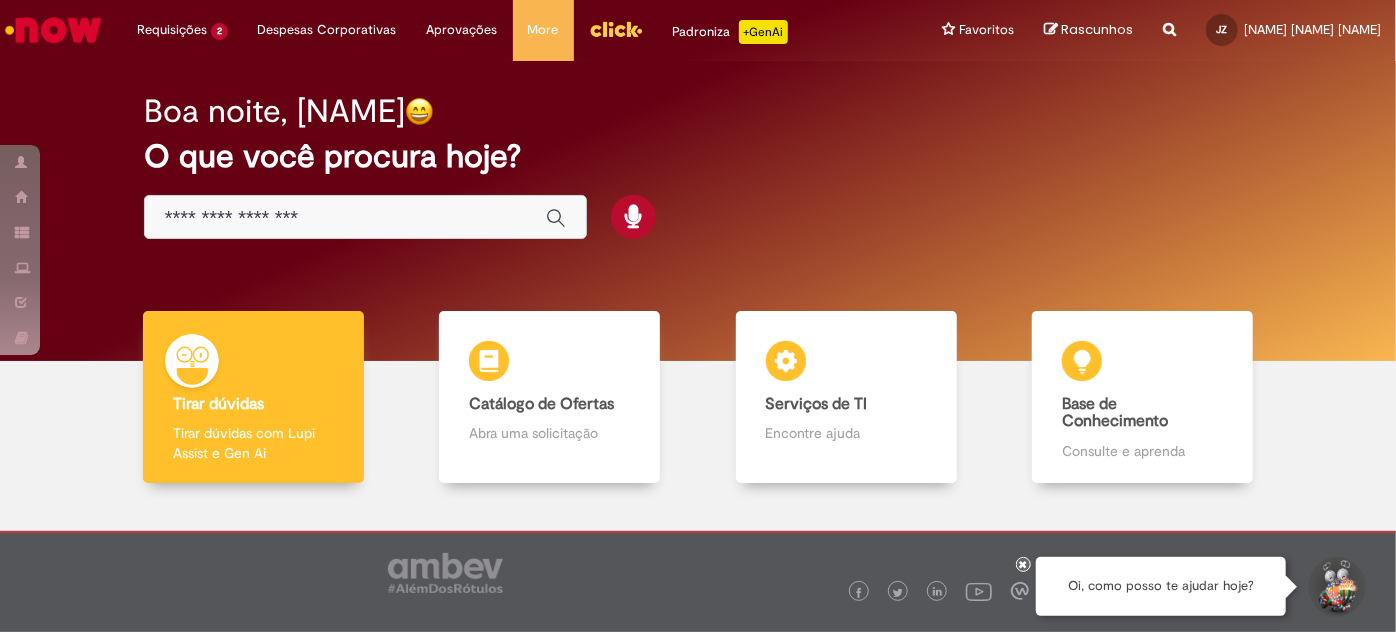 click at bounding box center (365, 217) 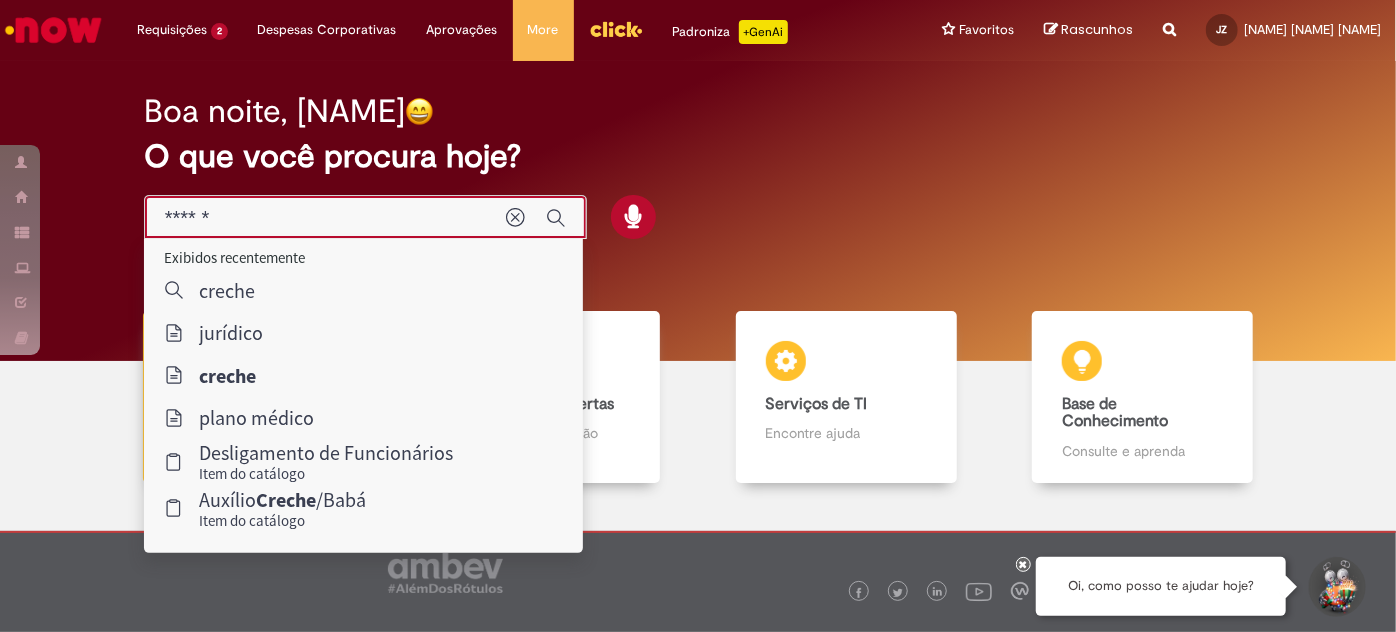 type on "*" 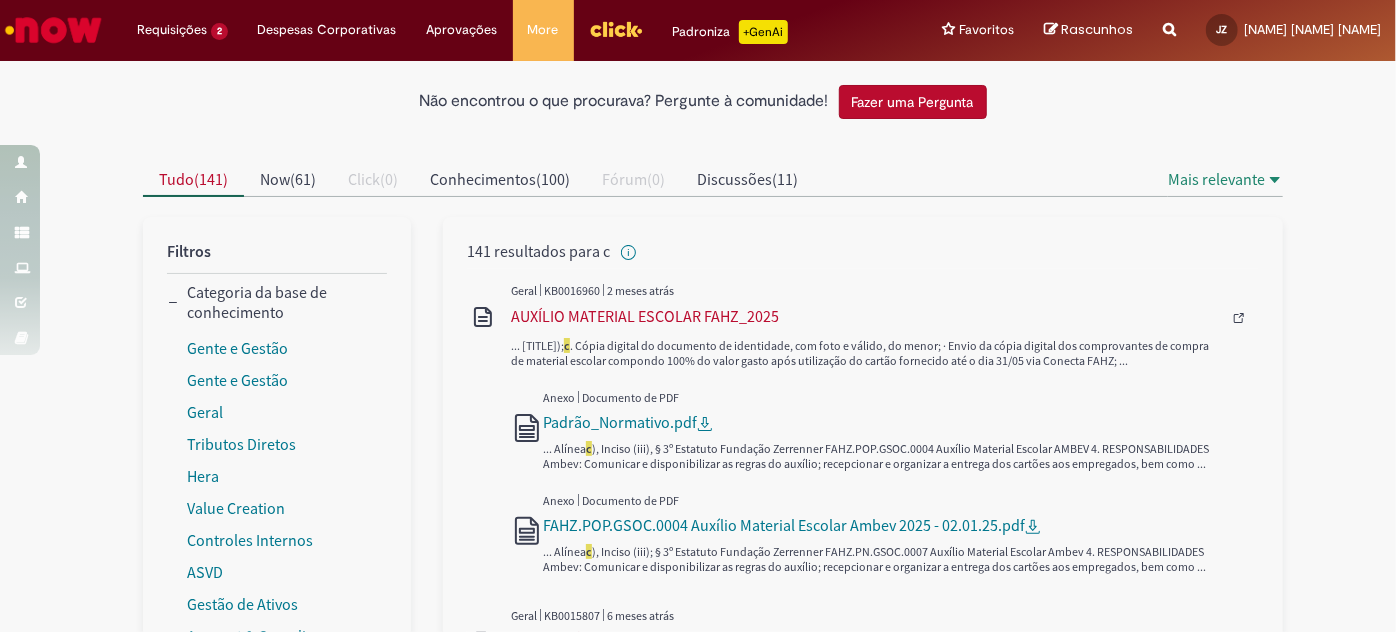 scroll, scrollTop: 0, scrollLeft: 0, axis: both 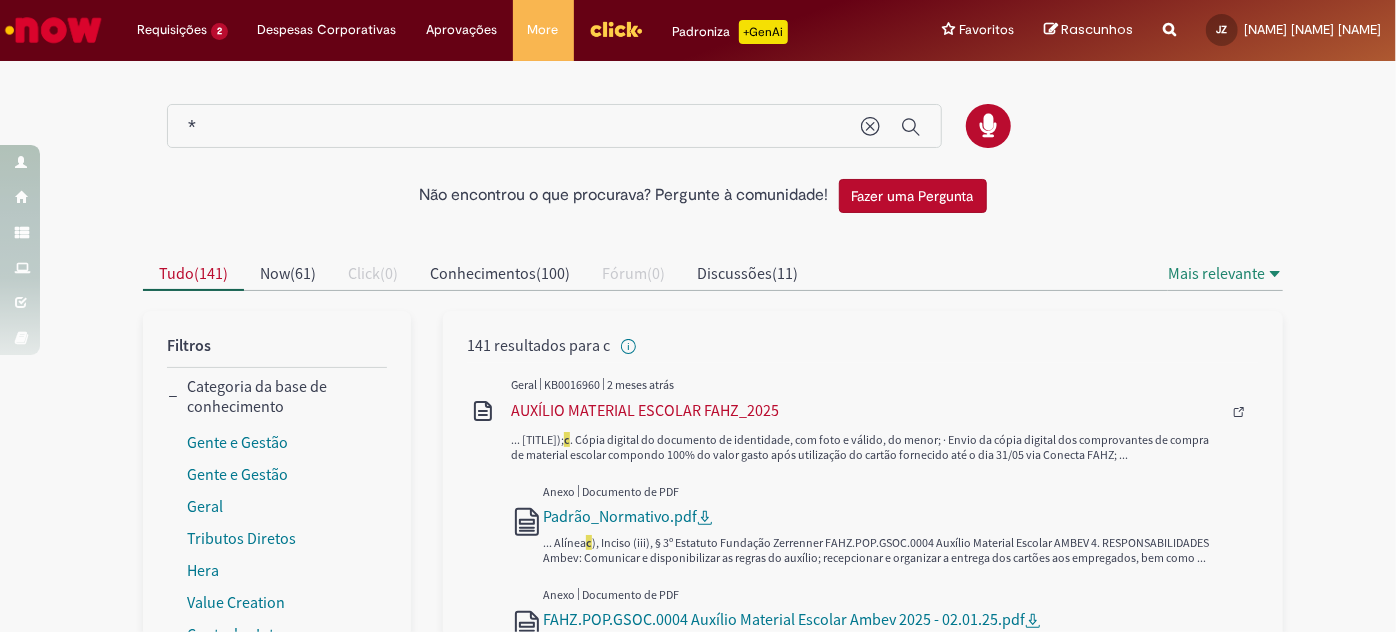 click on "*" at bounding box center [514, 127] 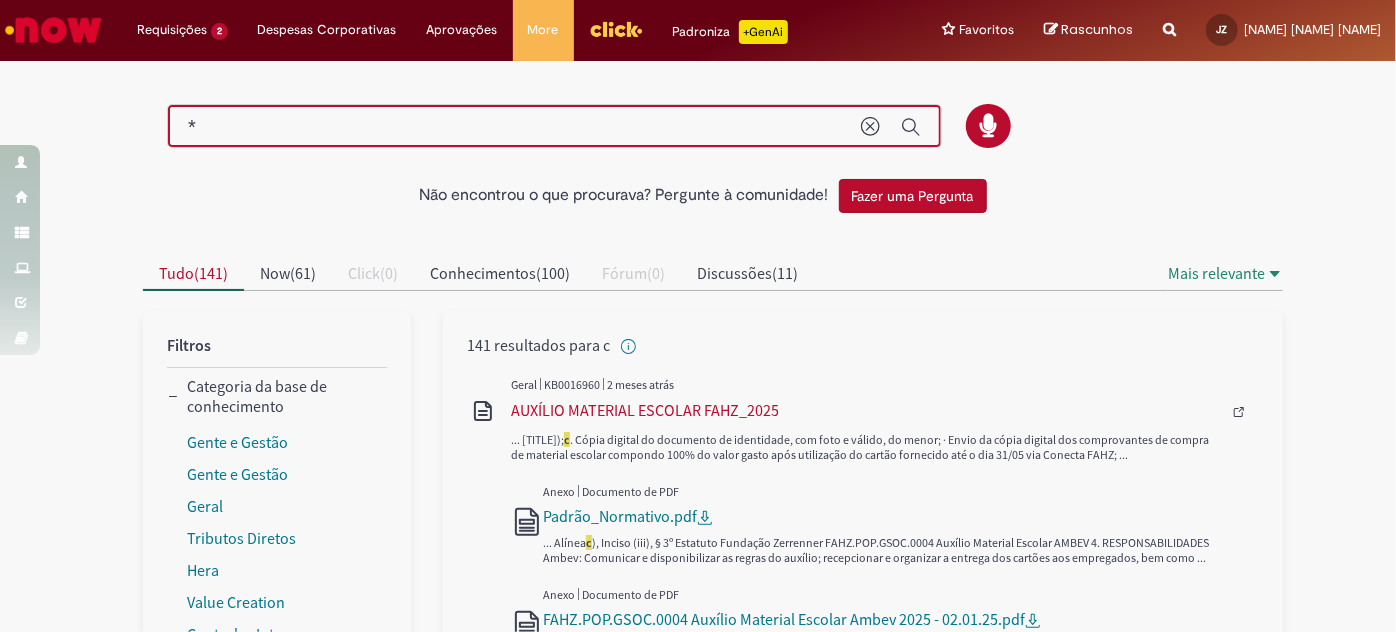 click on "*" at bounding box center (514, 127) 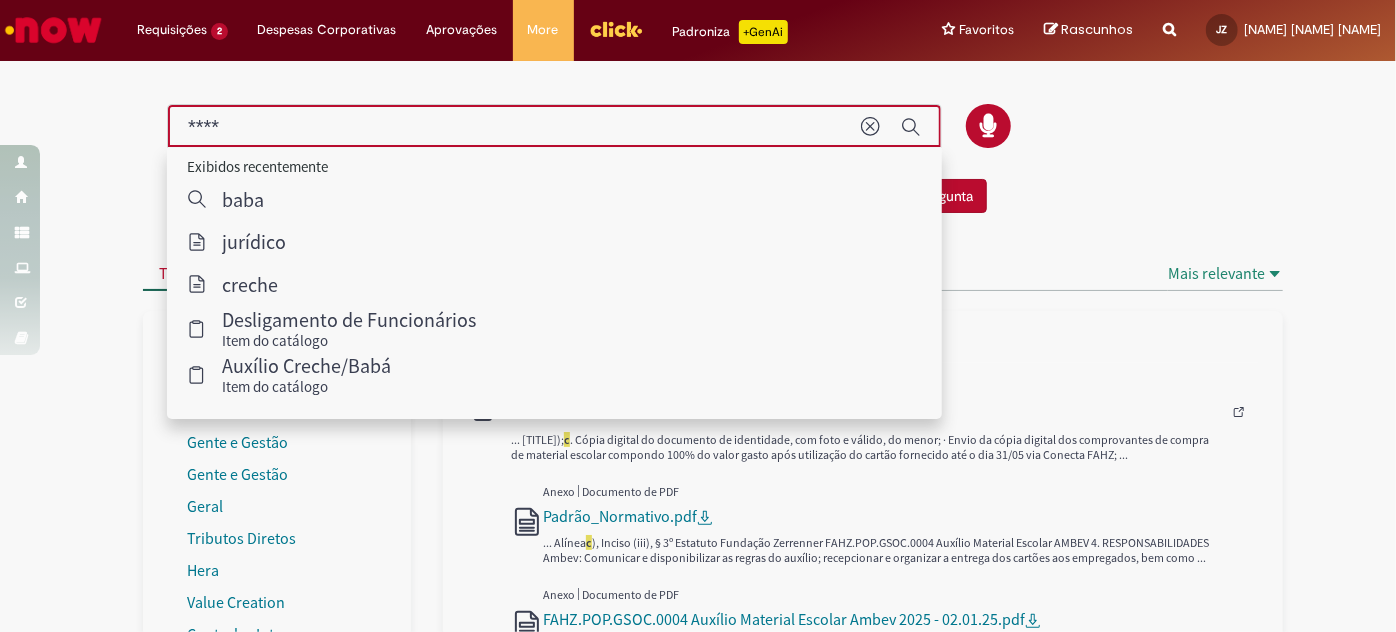 type on "****" 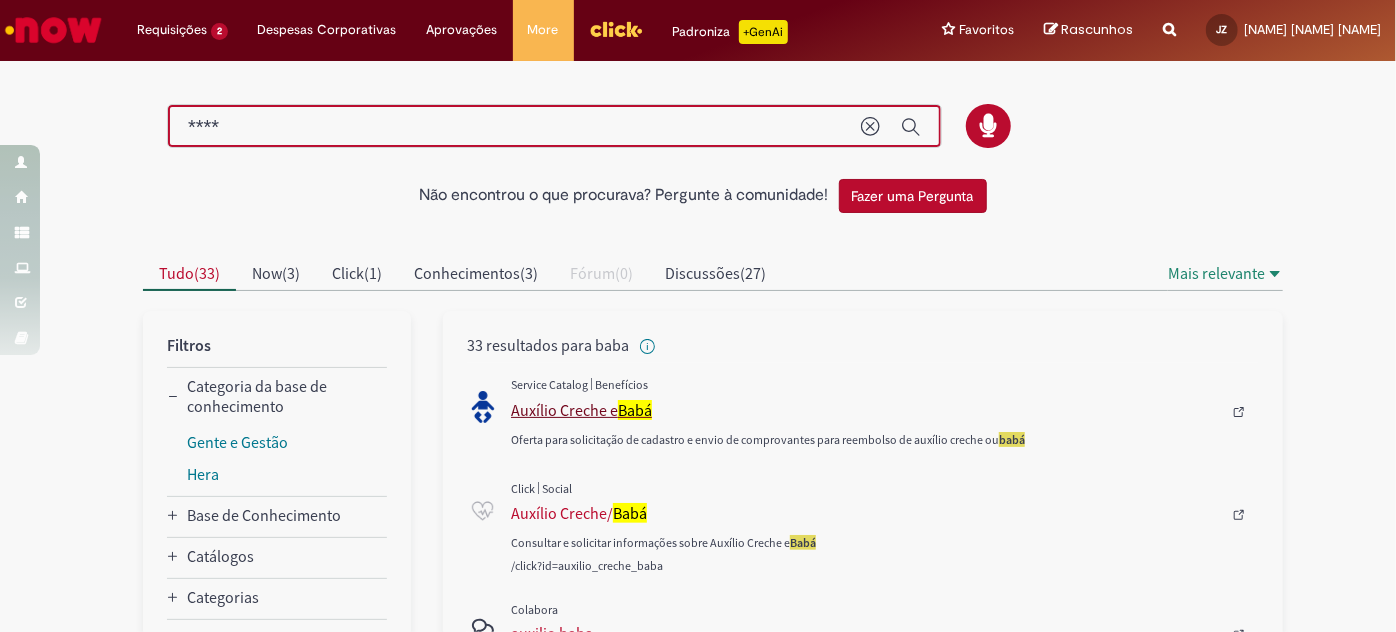 click on "Auxílio Creche e  Babá" at bounding box center [866, 410] 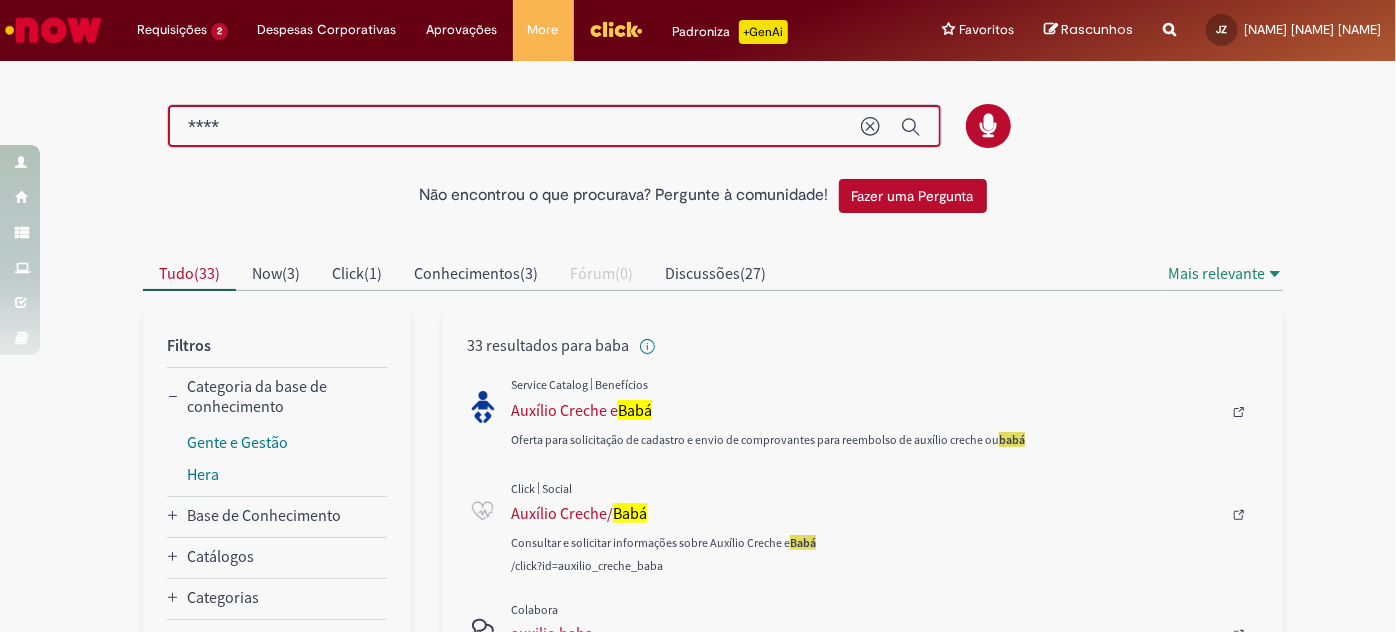 type 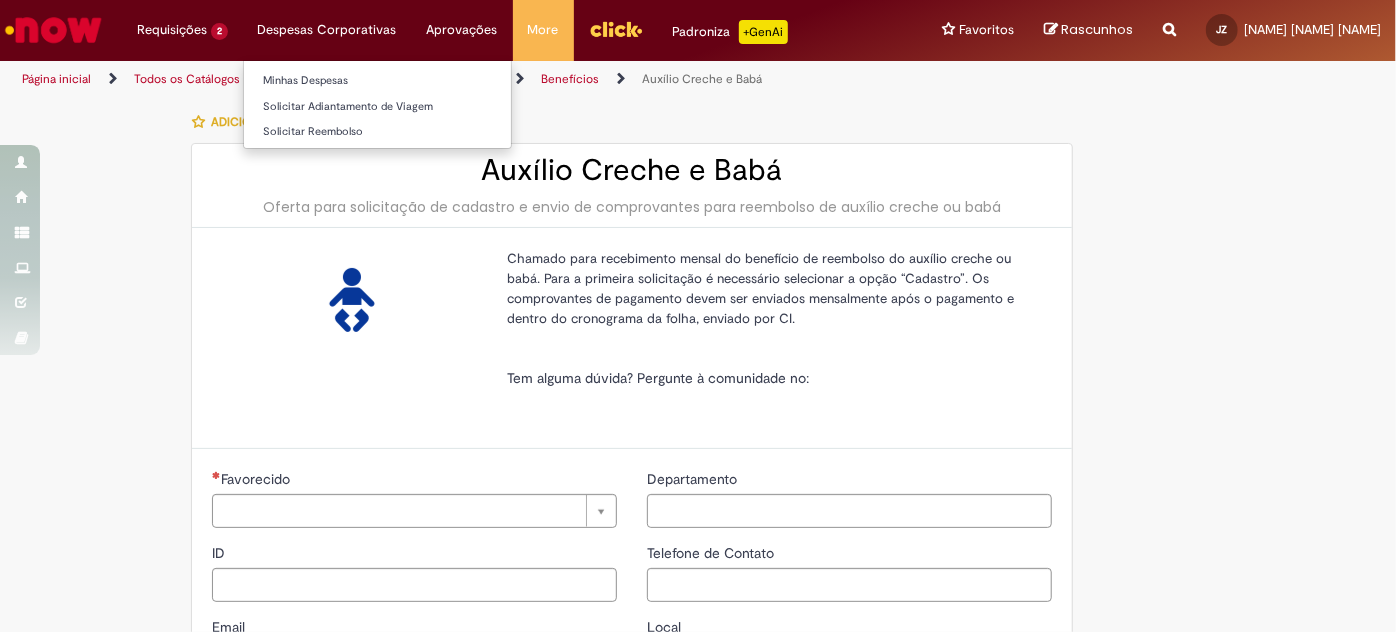 type on "********" 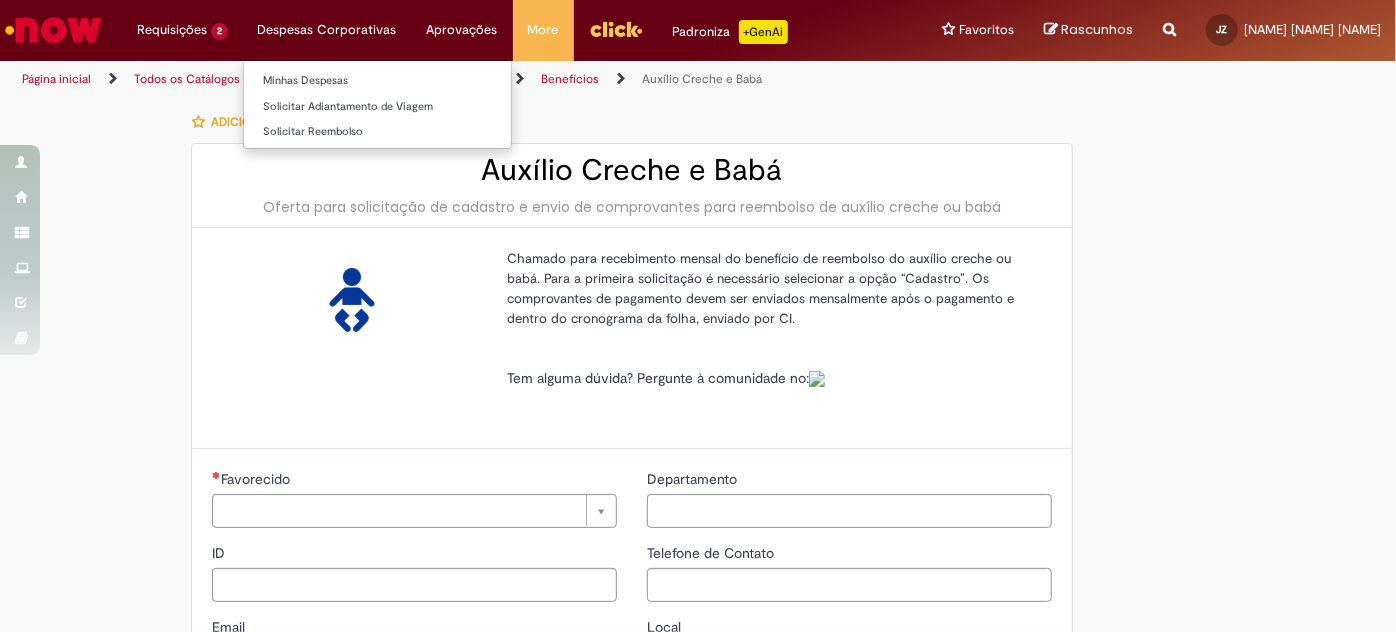 type on "**********" 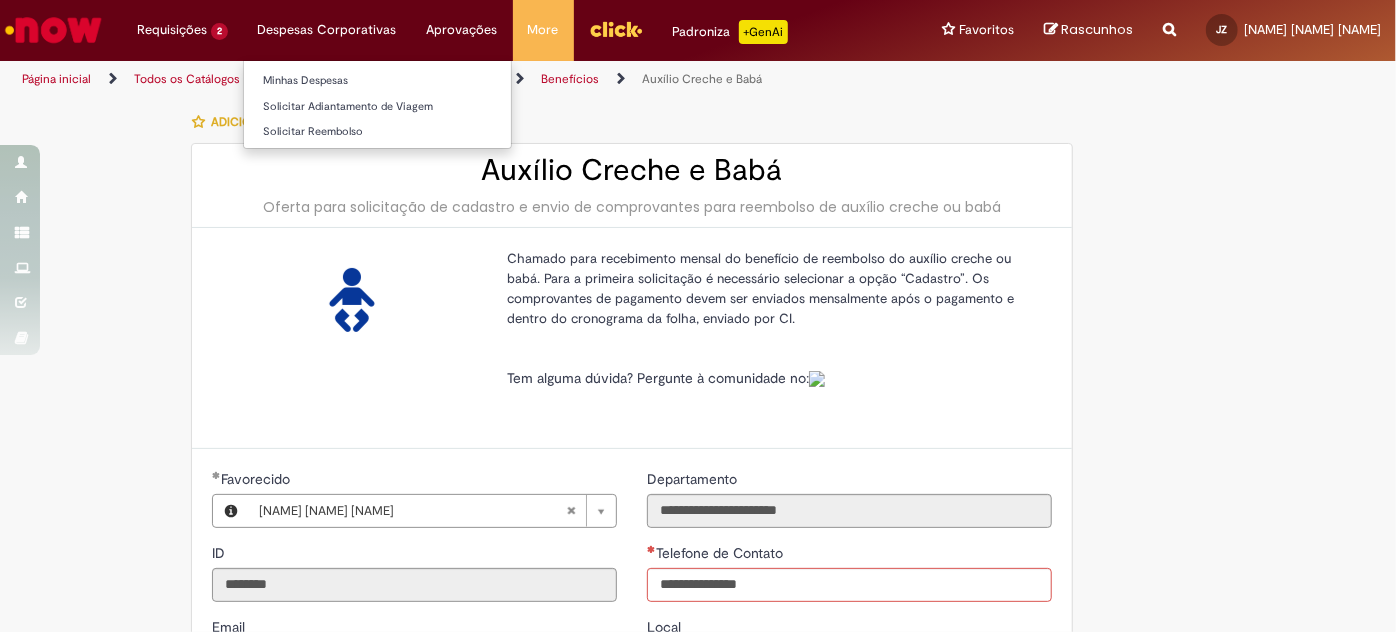 type on "**********" 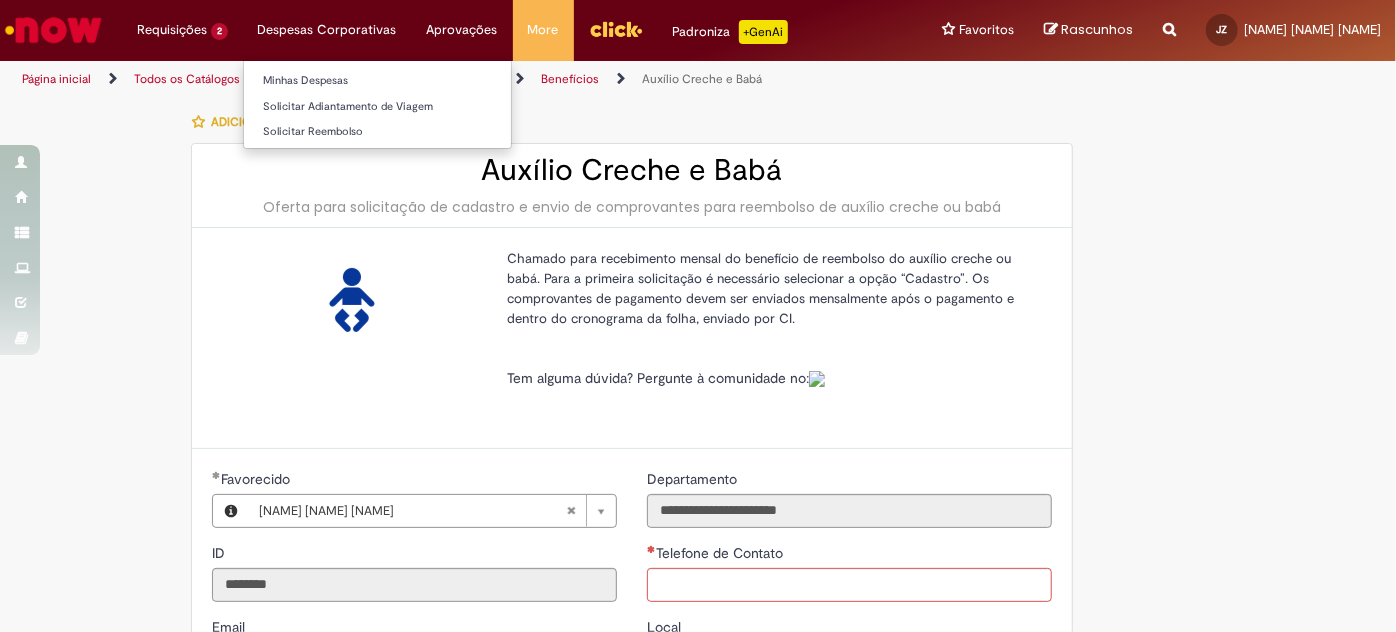 type on "**********" 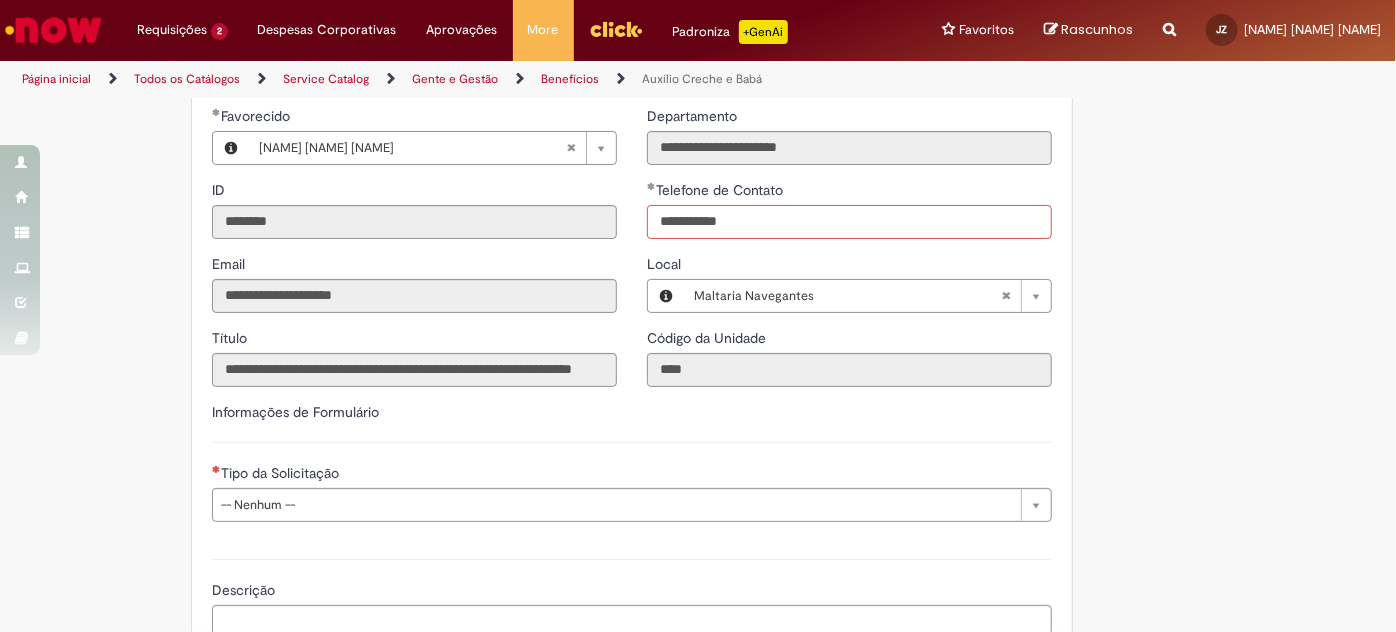 scroll, scrollTop: 454, scrollLeft: 0, axis: vertical 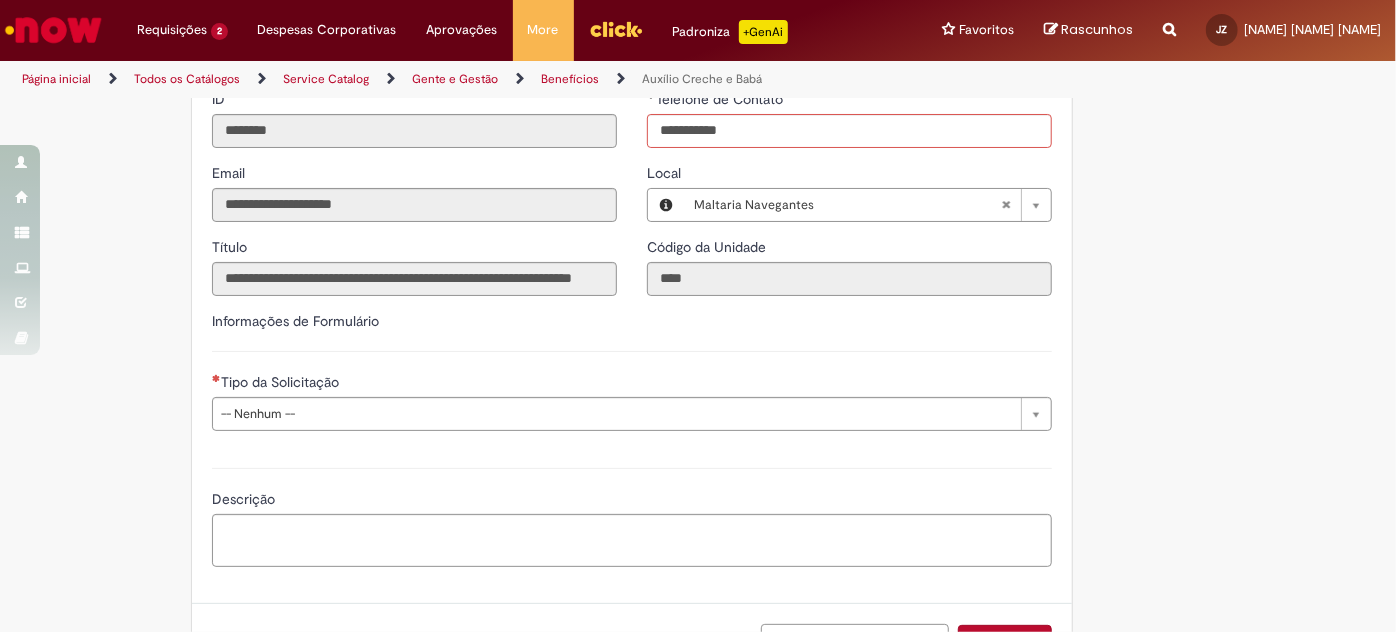 type on "**********" 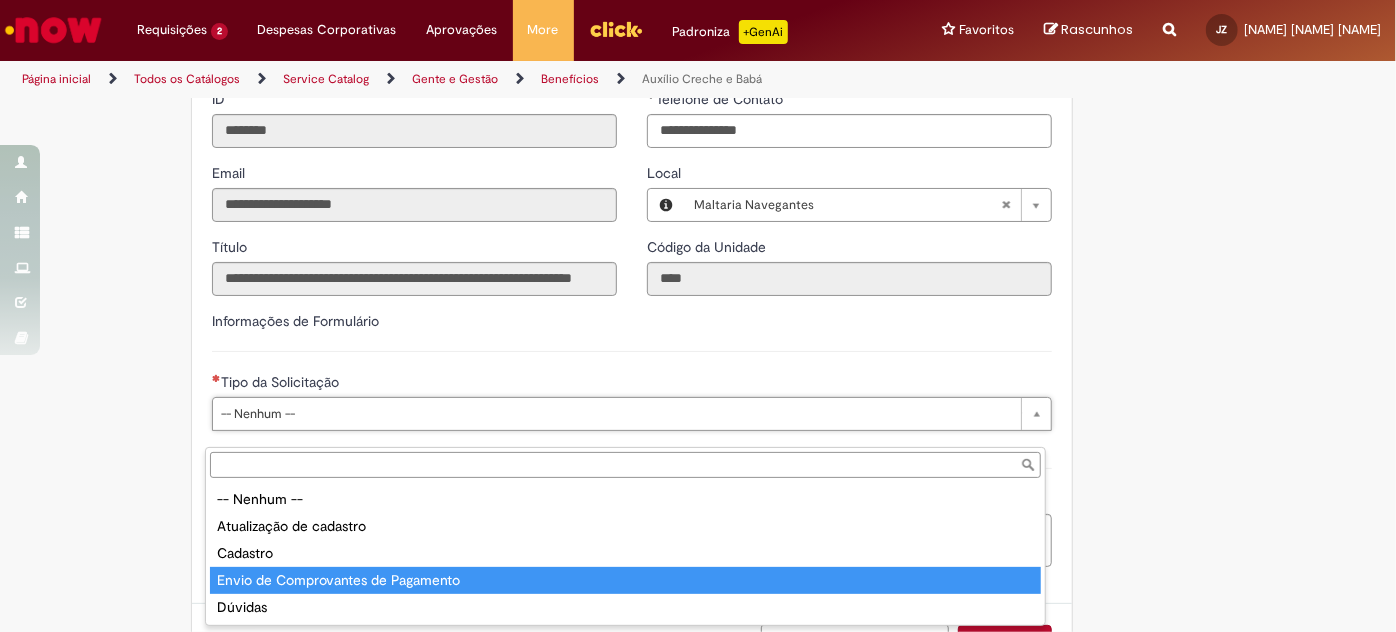 type on "**********" 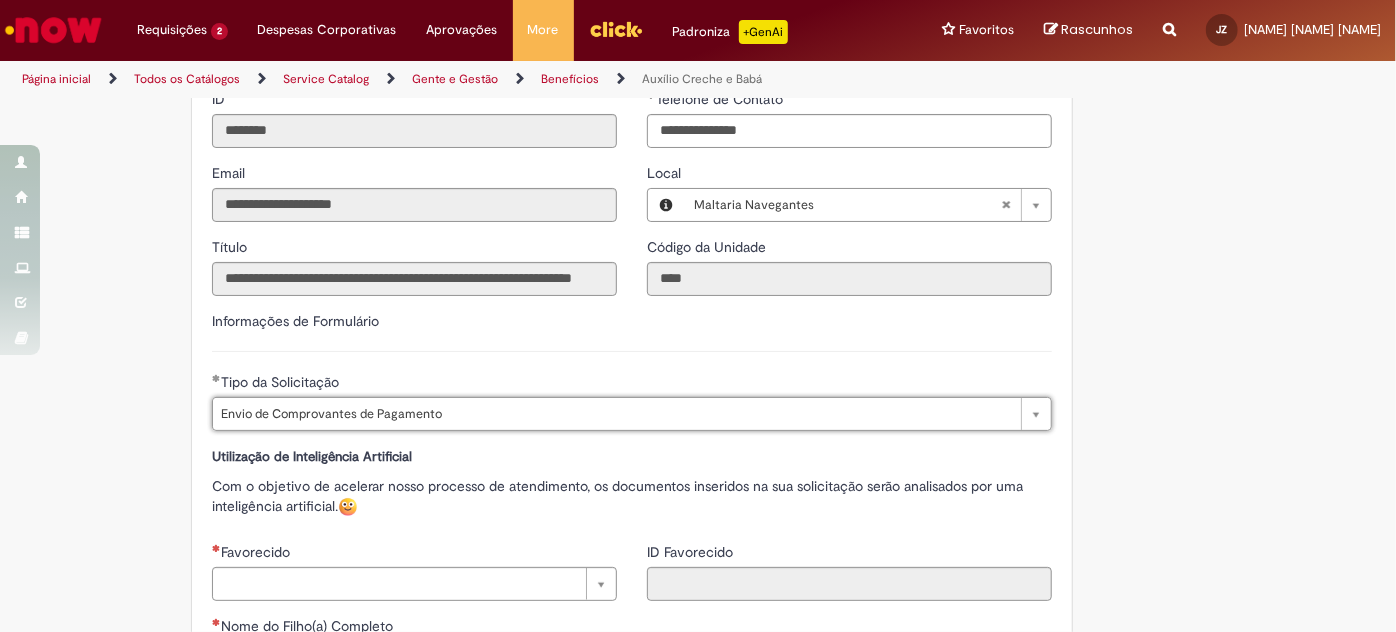 scroll, scrollTop: 636, scrollLeft: 0, axis: vertical 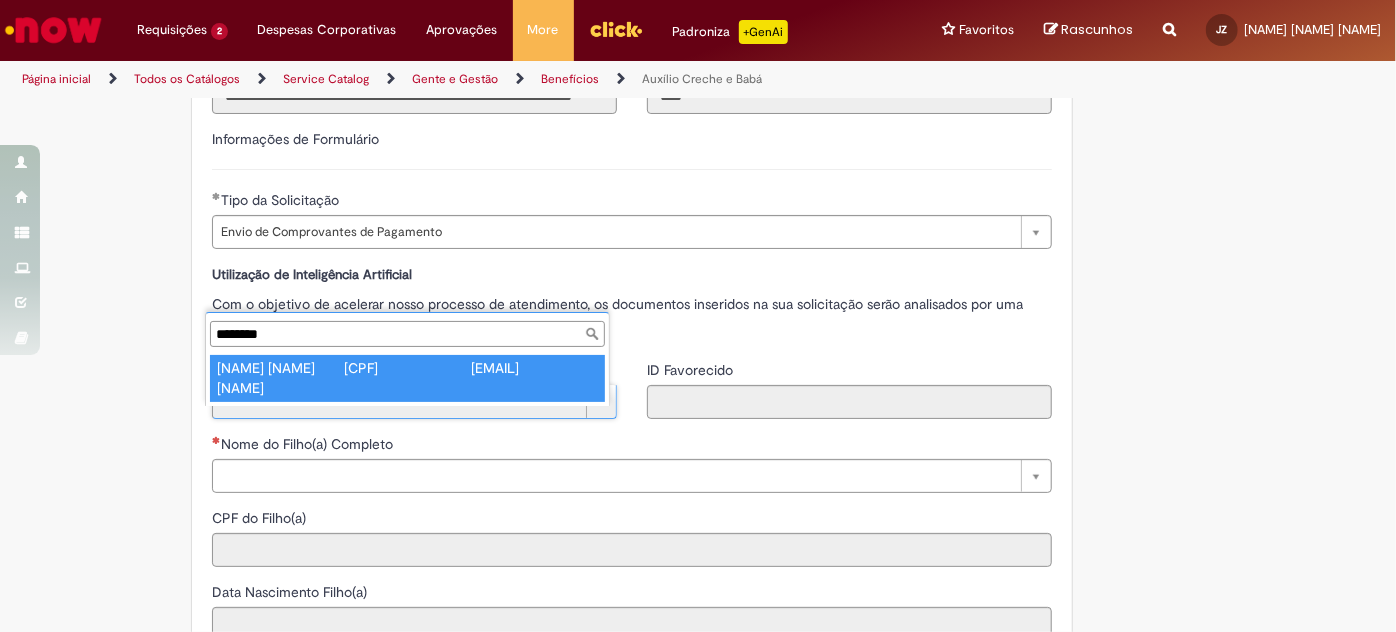 type on "********" 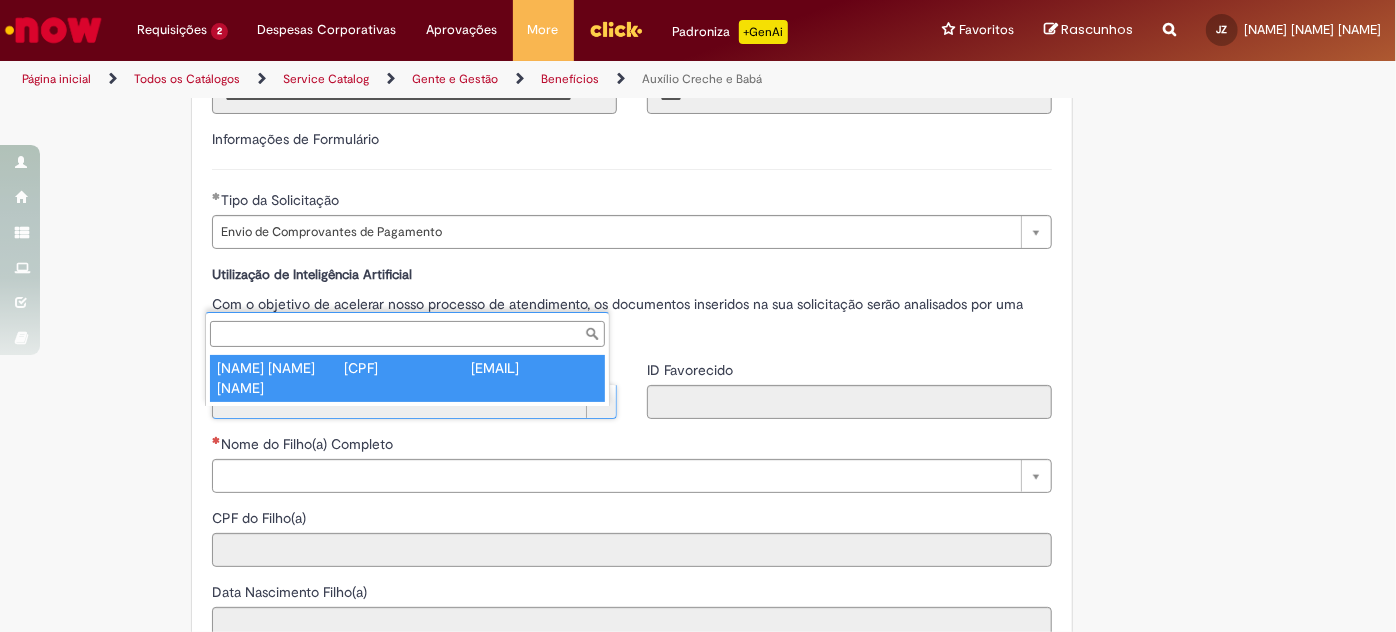 type on "********" 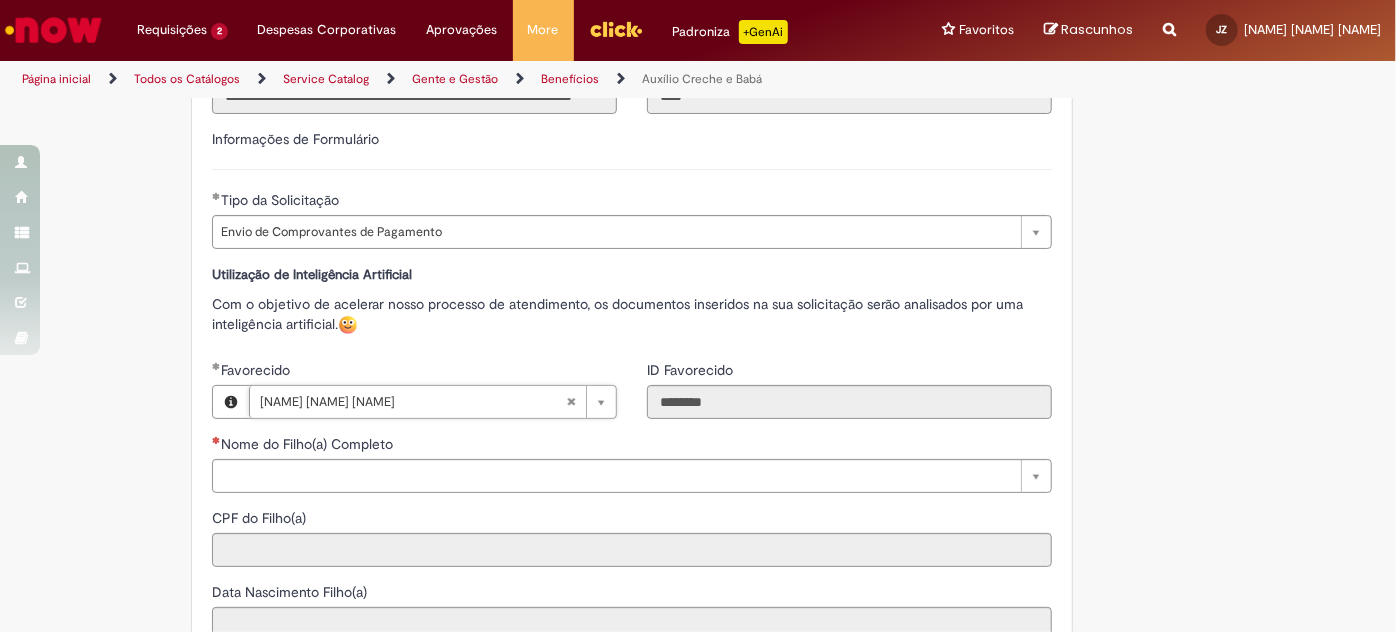 scroll, scrollTop: 727, scrollLeft: 0, axis: vertical 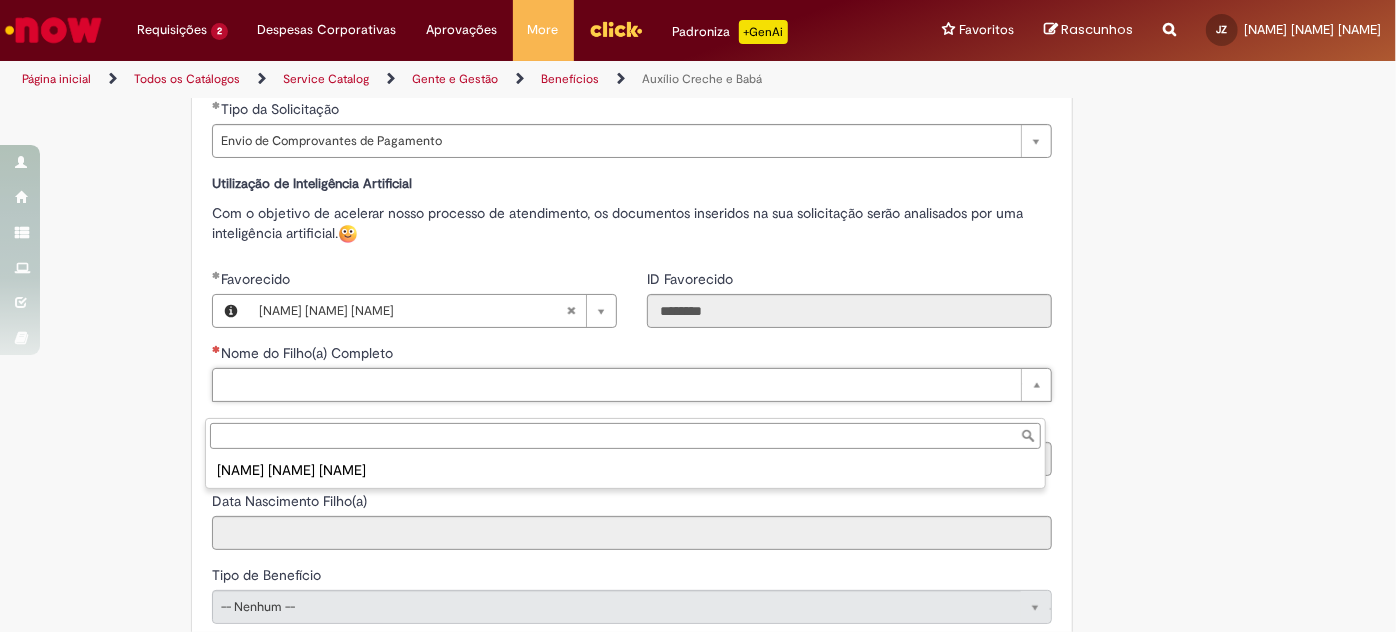 click on "Laura Curzel Zaparoli  Cambrais" at bounding box center [625, 470] 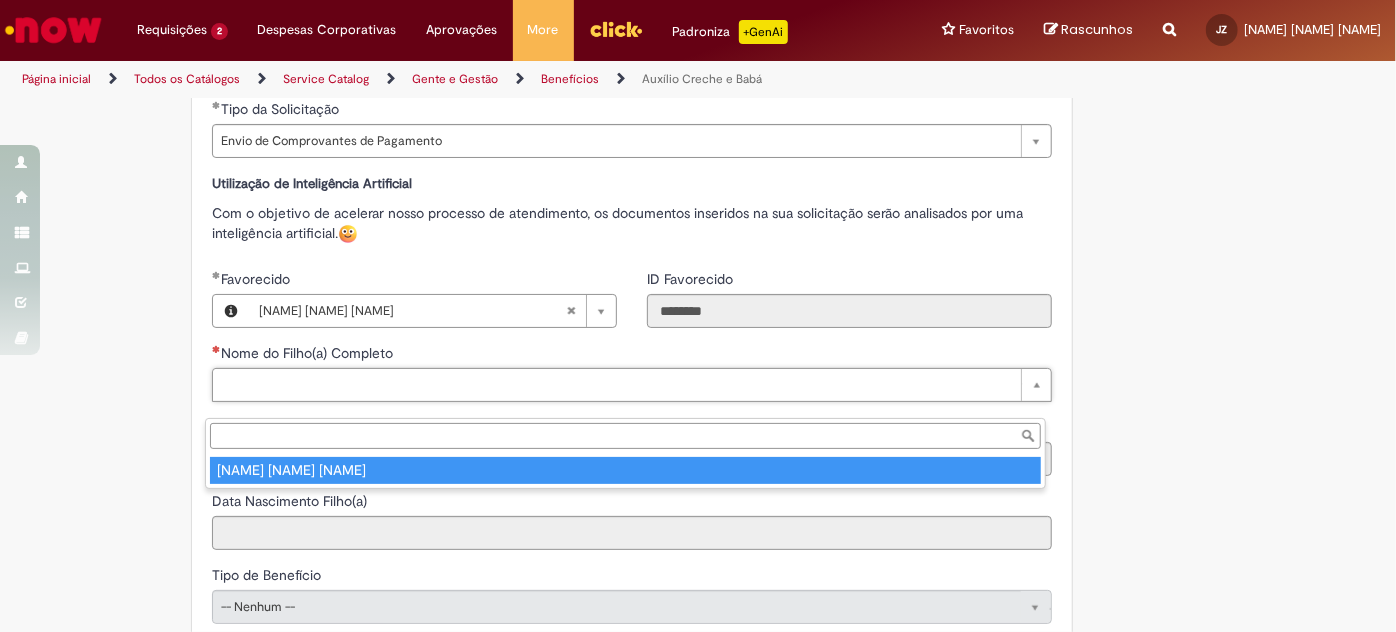 type on "**********" 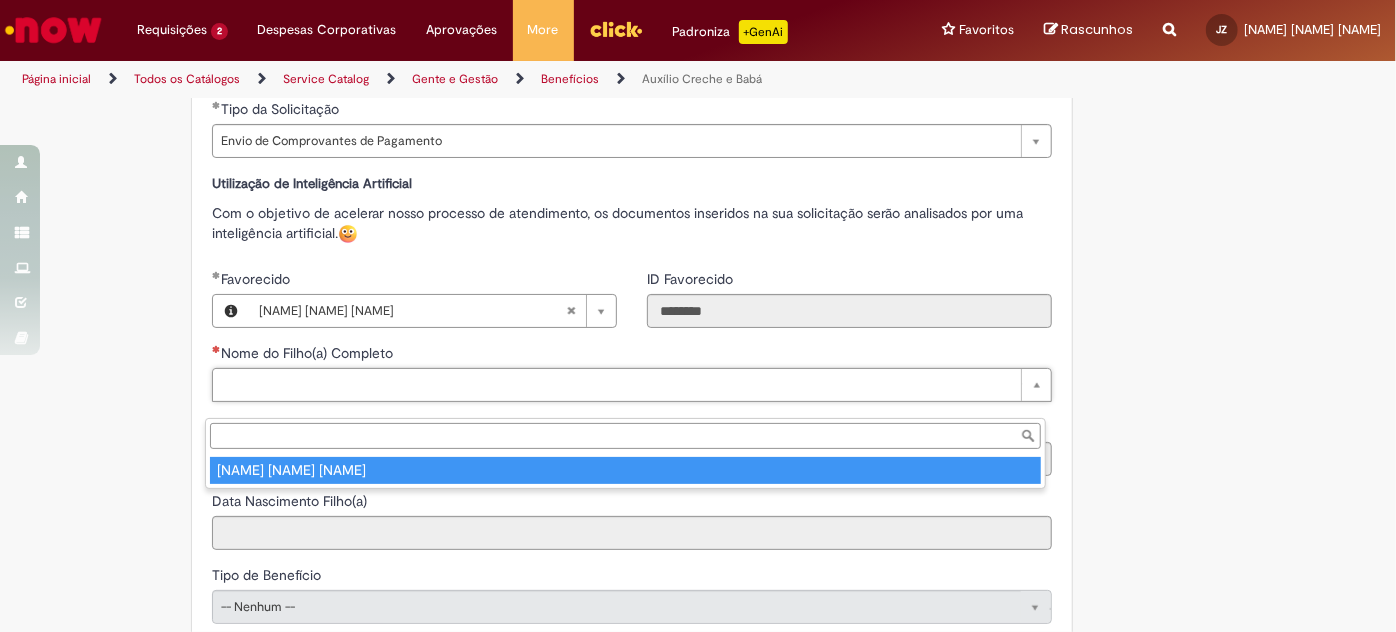 type on "**********" 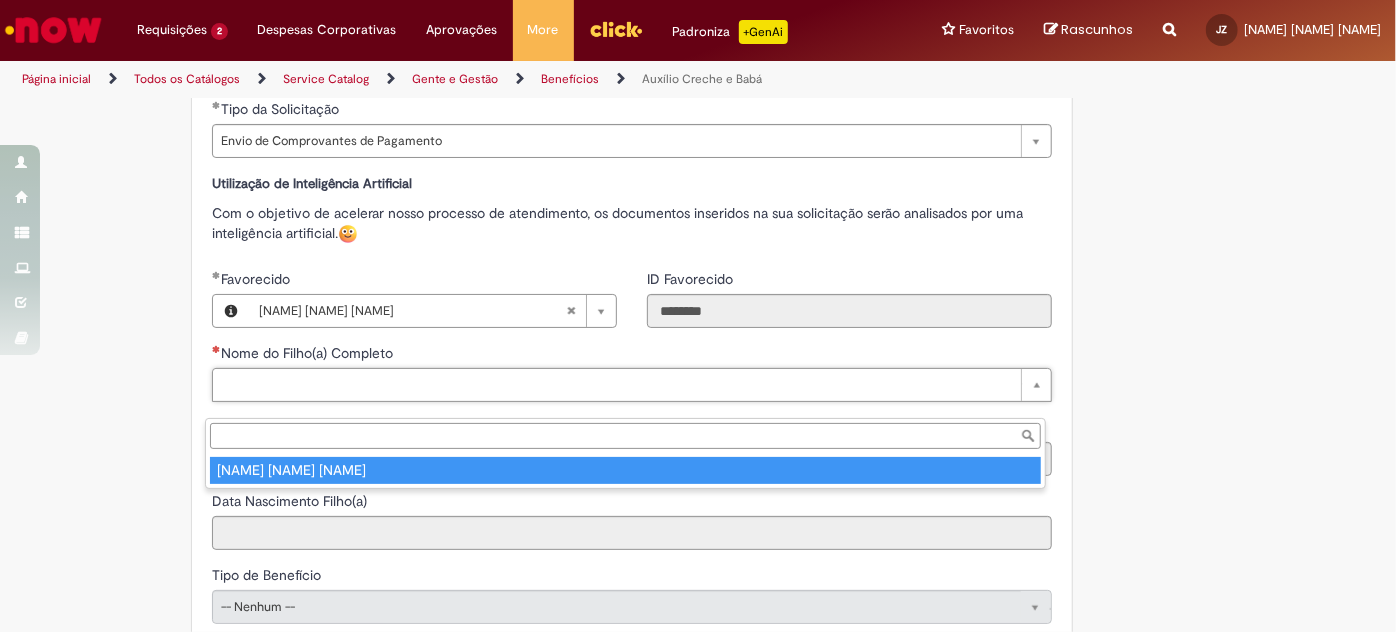 type on "**********" 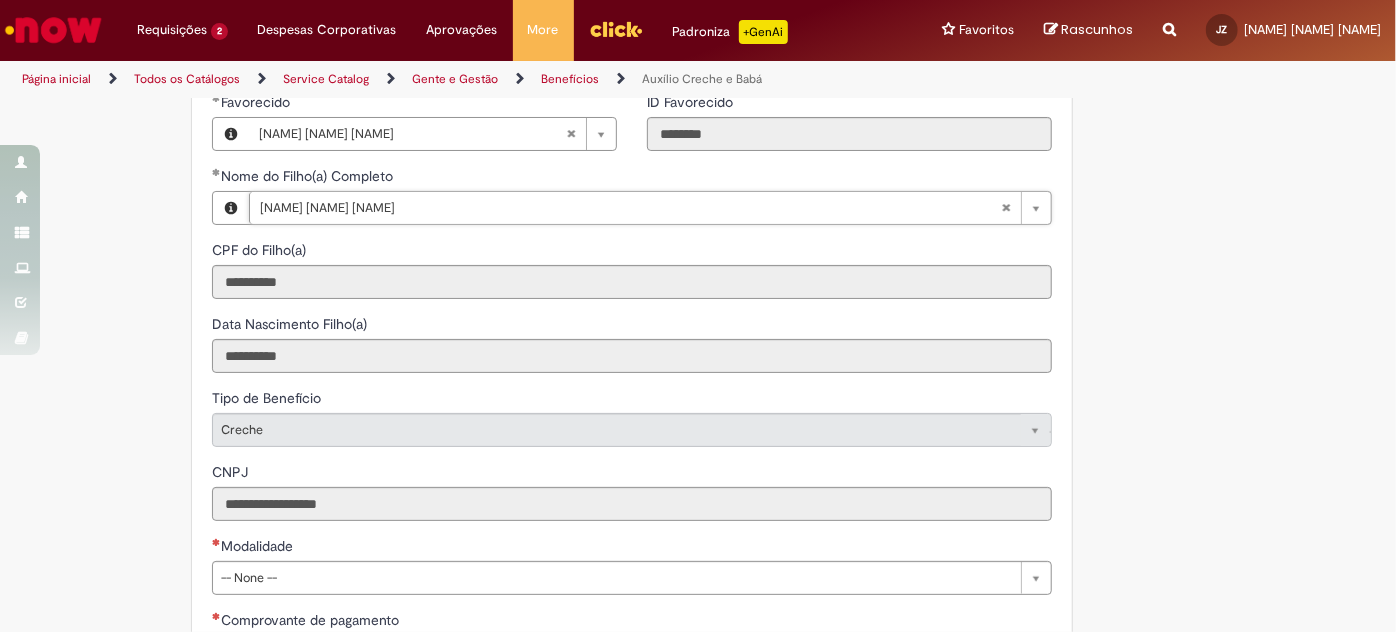 scroll, scrollTop: 1000, scrollLeft: 0, axis: vertical 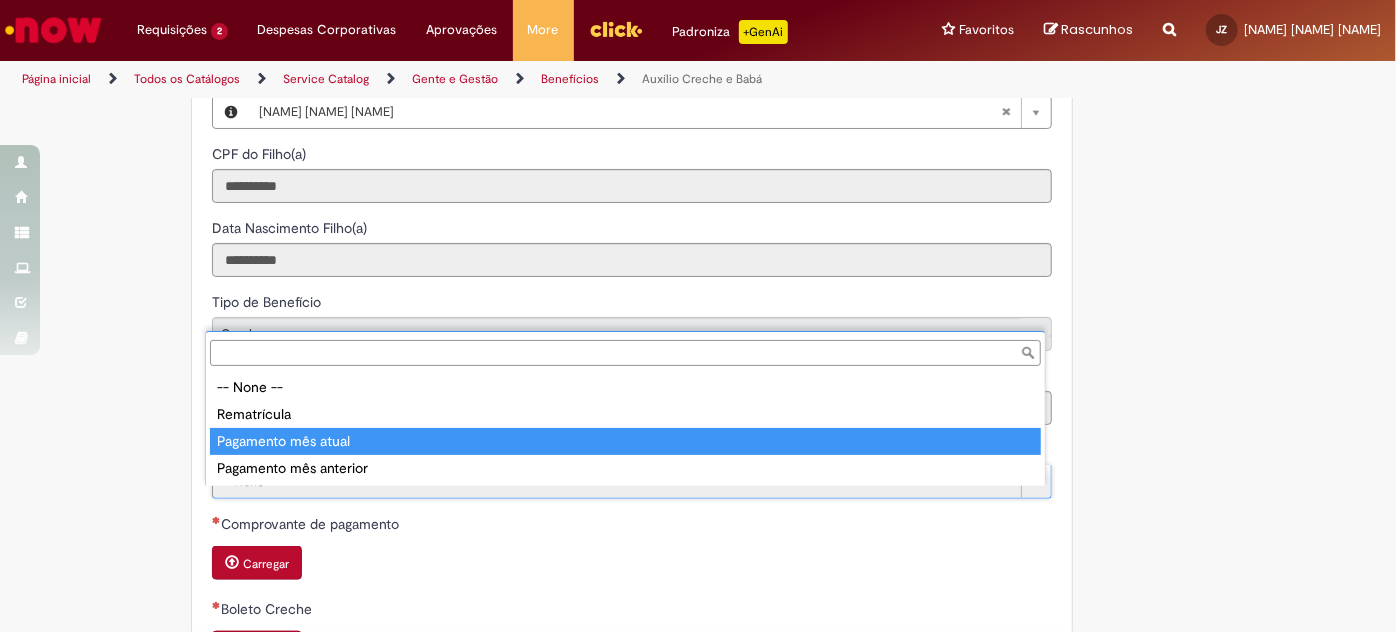 type on "**********" 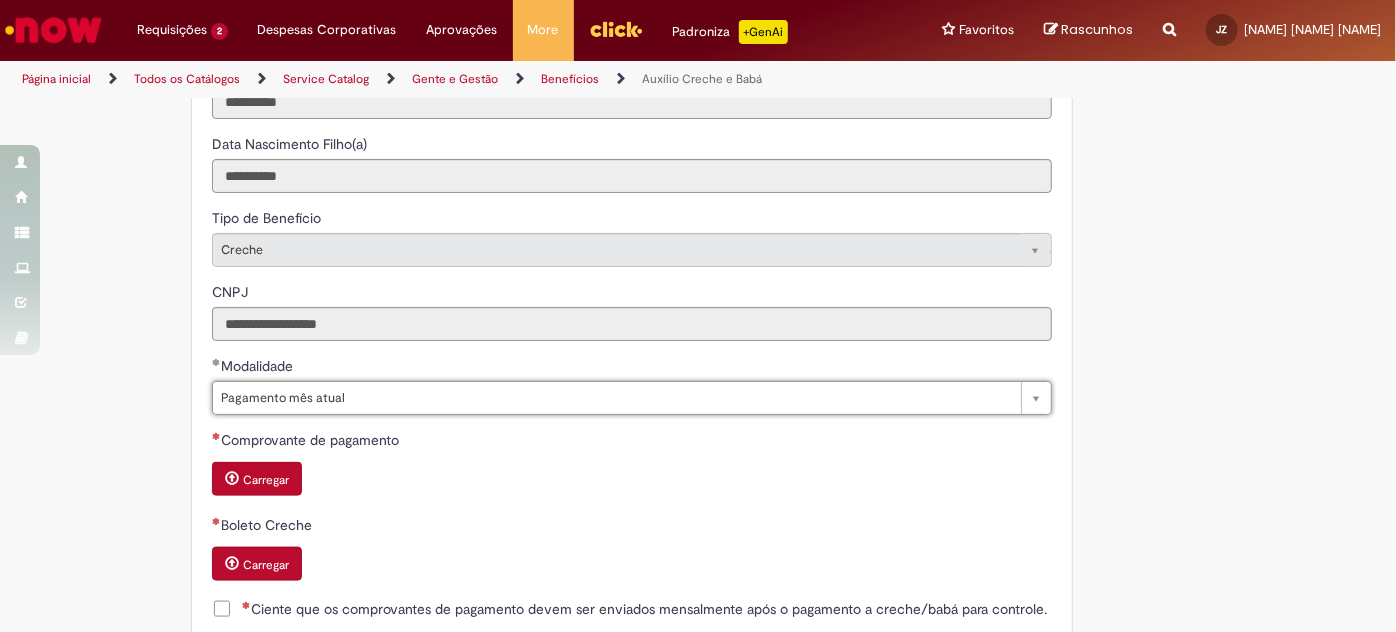 scroll, scrollTop: 1181, scrollLeft: 0, axis: vertical 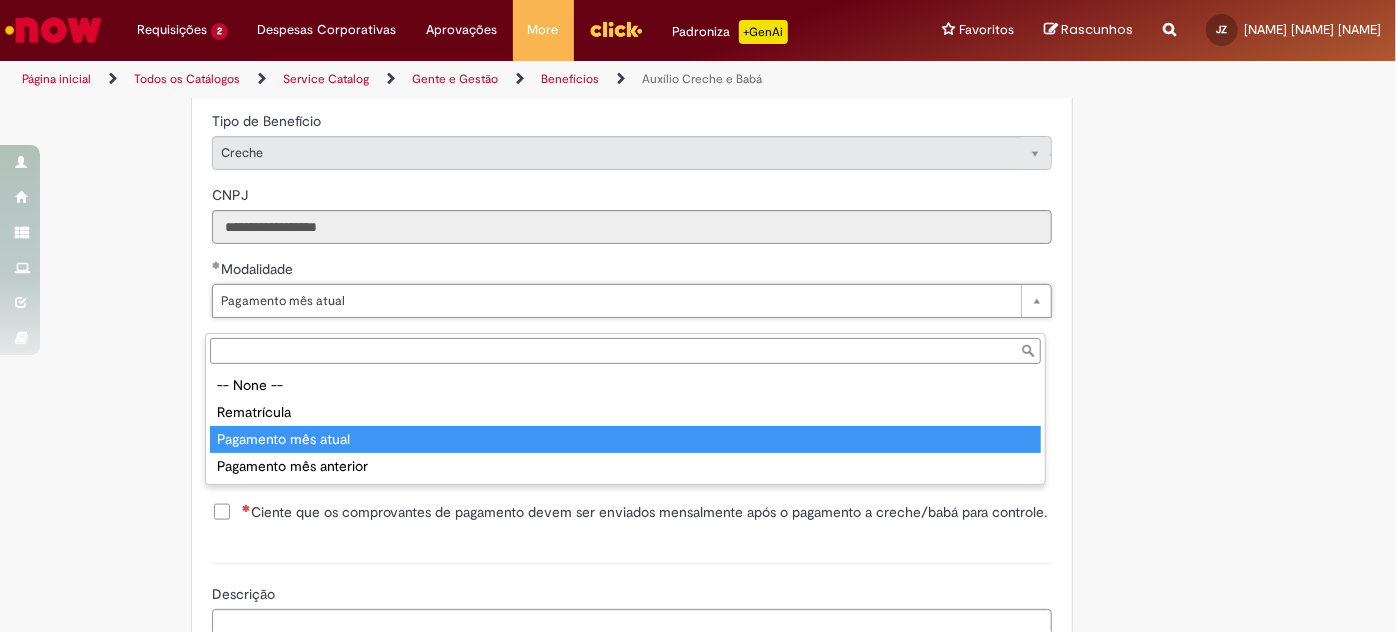 type on "**********" 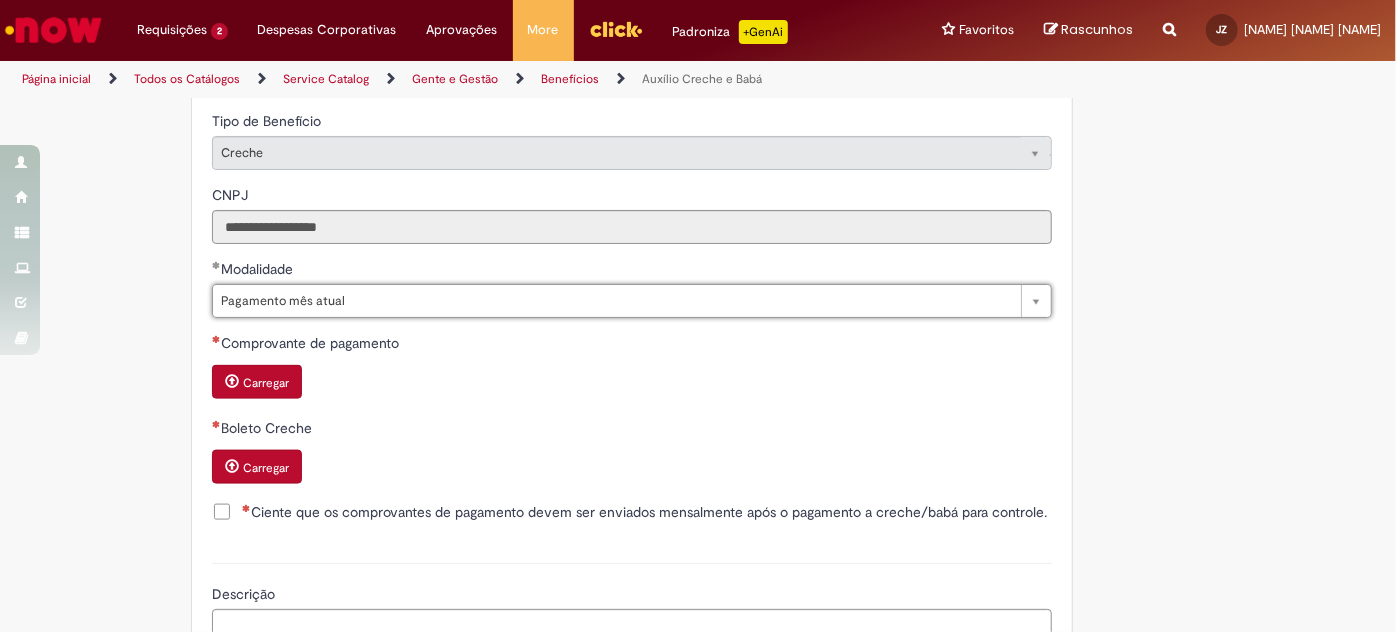 scroll, scrollTop: 0, scrollLeft: 131, axis: horizontal 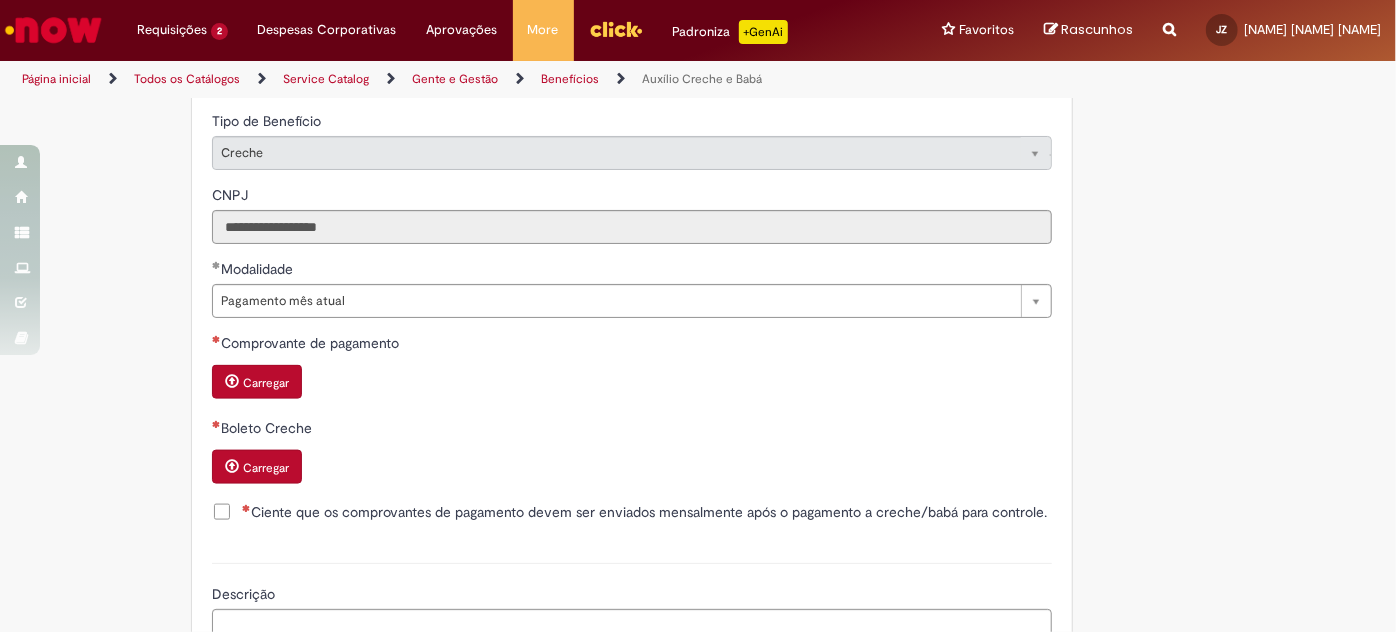 click on "Carregar" at bounding box center (257, 382) 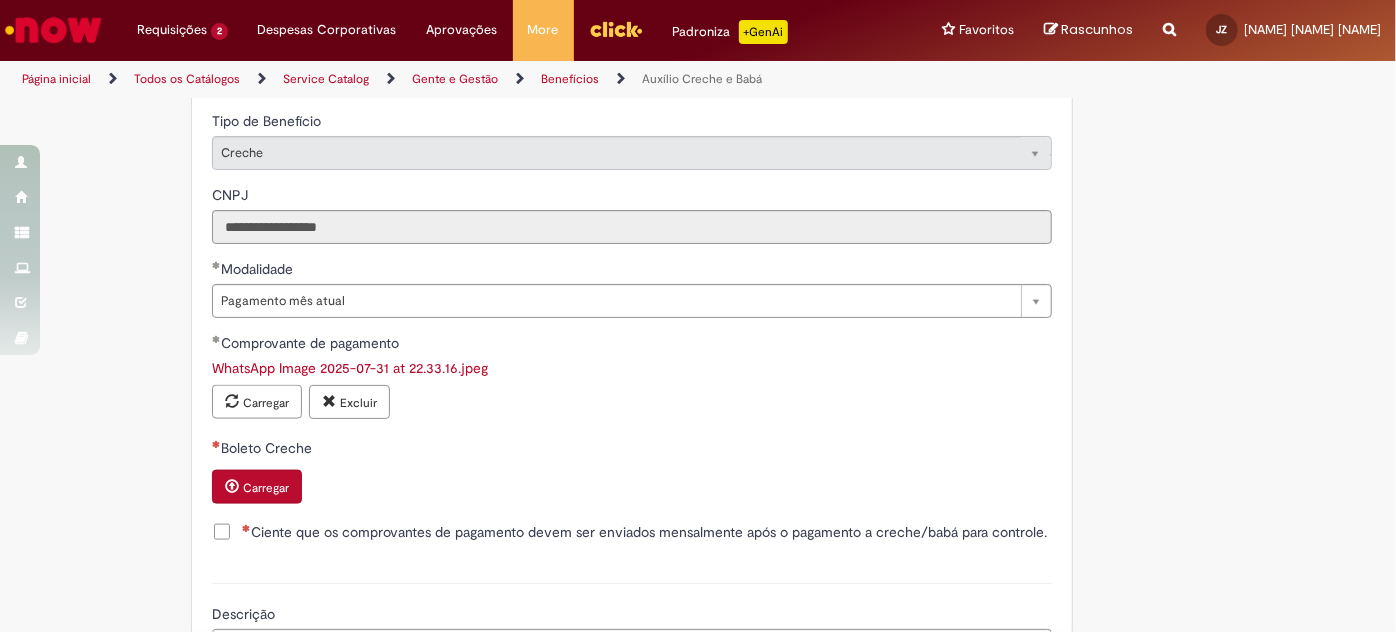 click on "Boleto Creche" at bounding box center (632, 450) 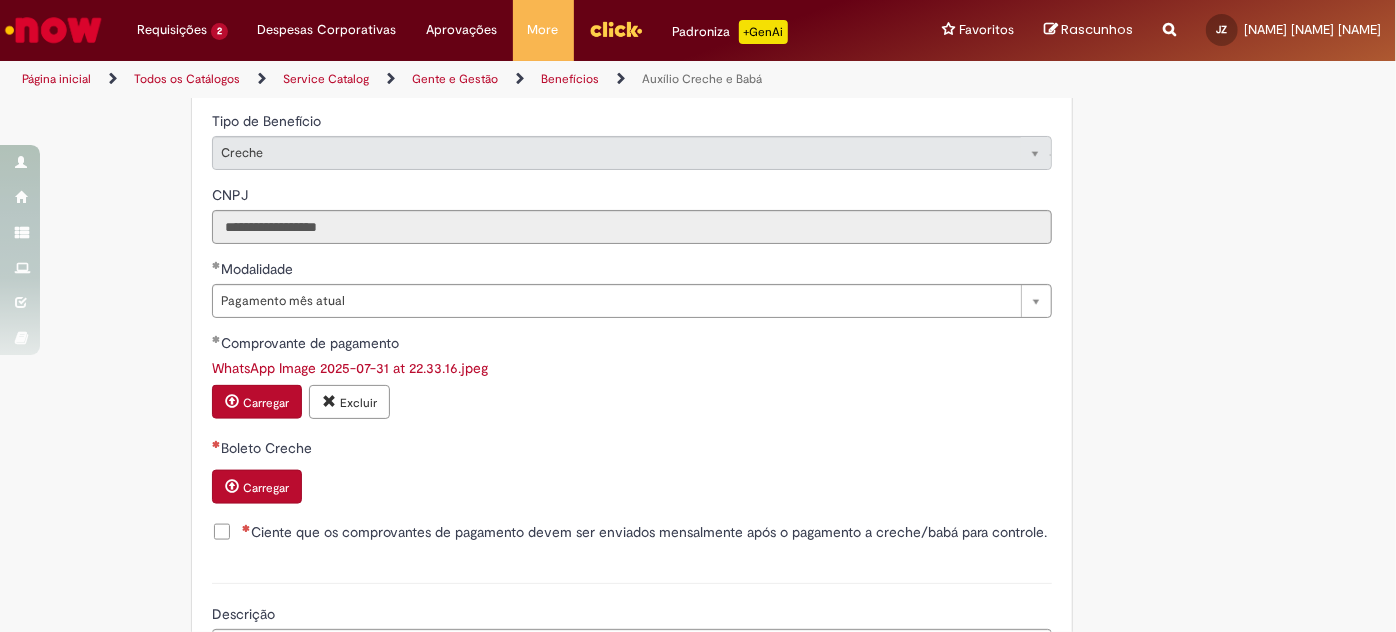 click on "Carregar" at bounding box center (266, 488) 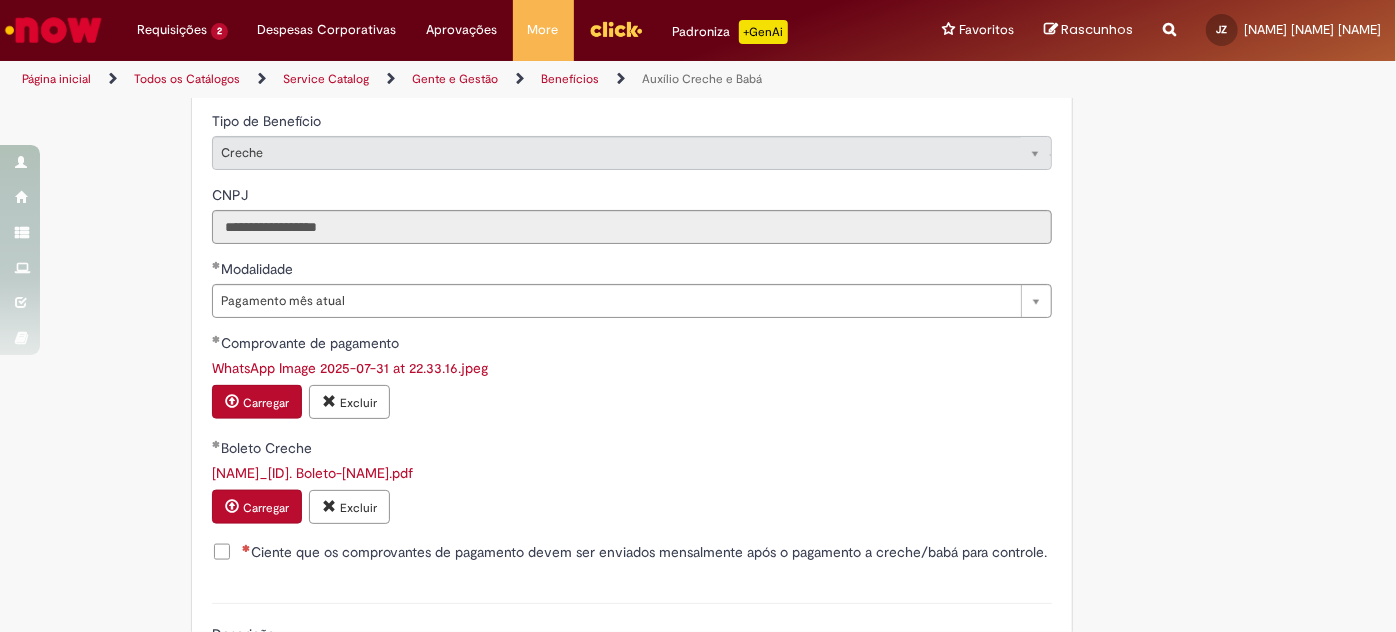 drag, startPoint x: 220, startPoint y: 566, endPoint x: 248, endPoint y: 572, distance: 28.635643 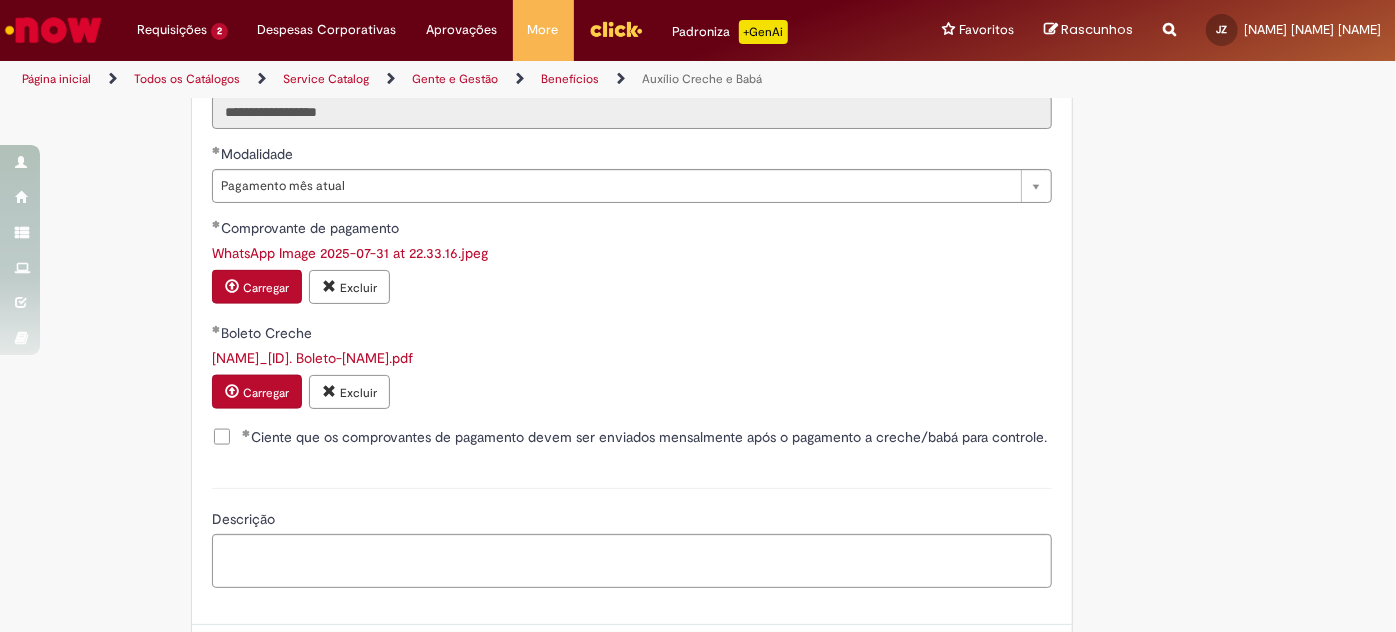 scroll, scrollTop: 1404, scrollLeft: 0, axis: vertical 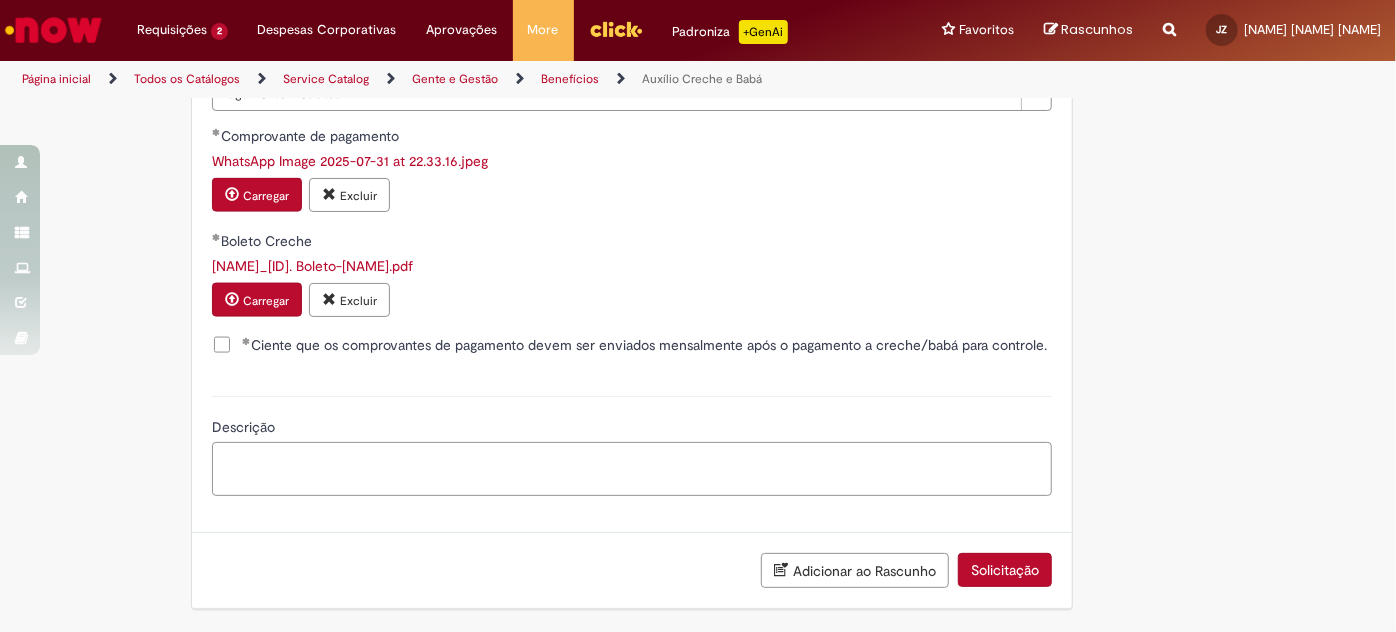 click on "Descrição" at bounding box center (632, 468) 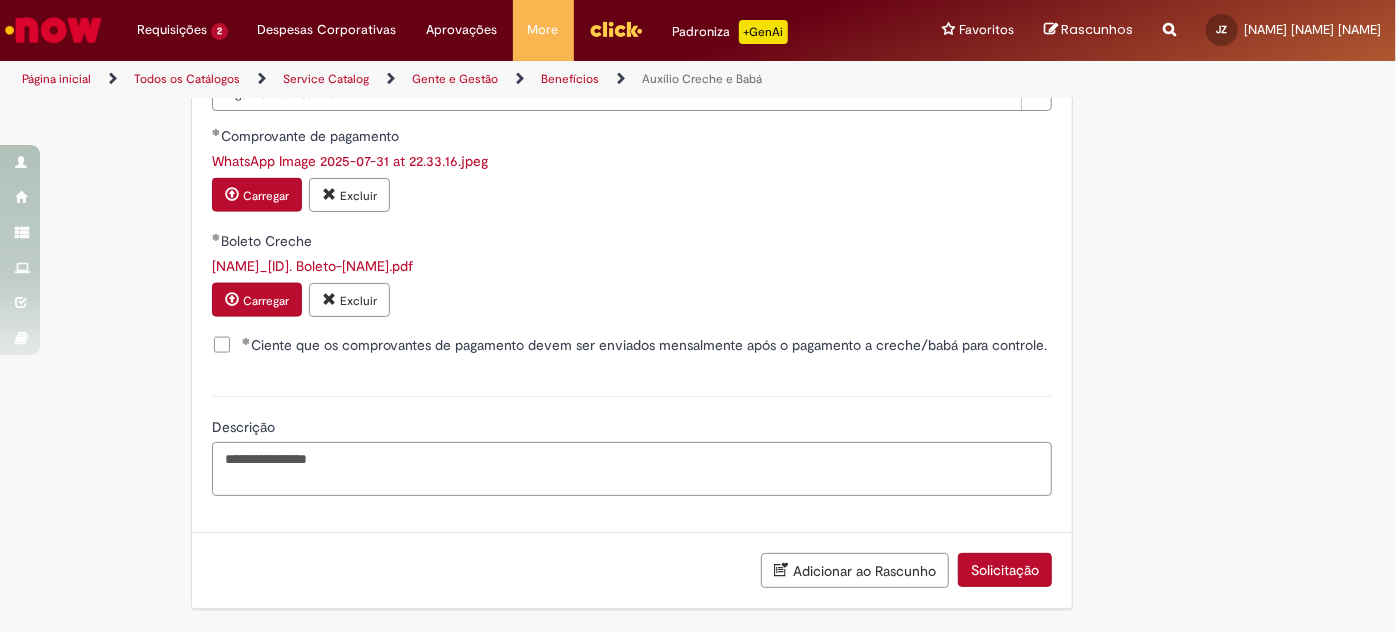 type on "**********" 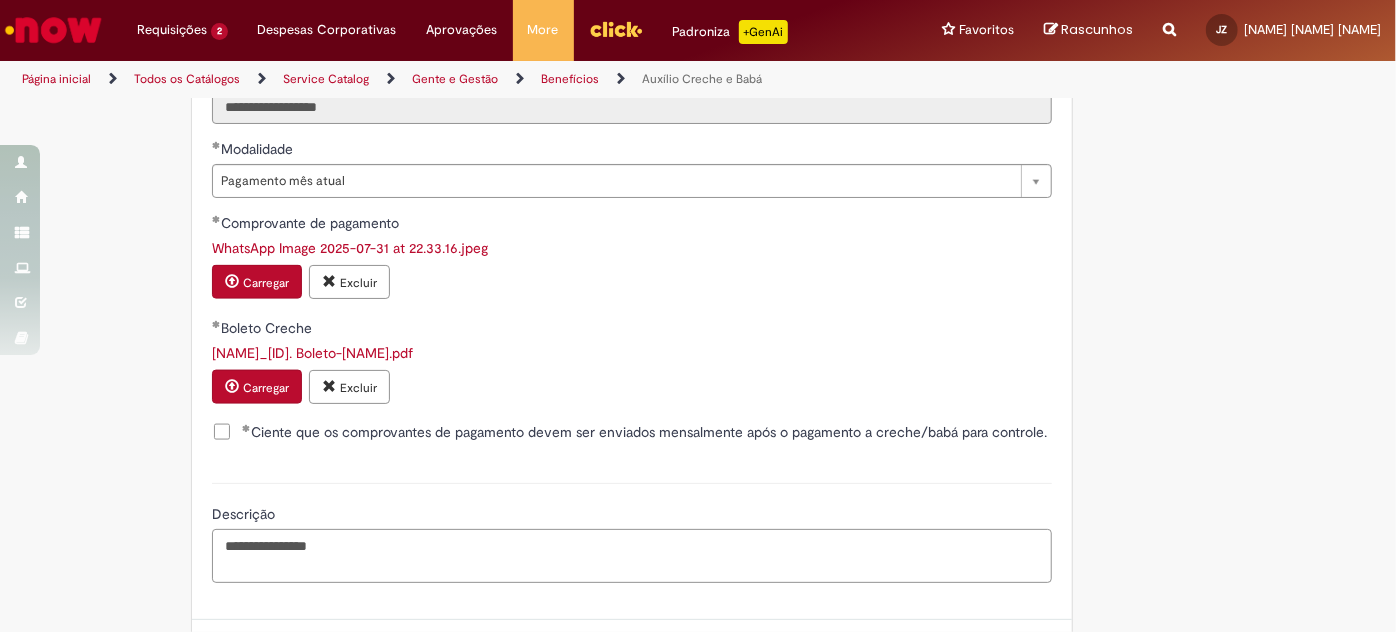scroll, scrollTop: 1222, scrollLeft: 0, axis: vertical 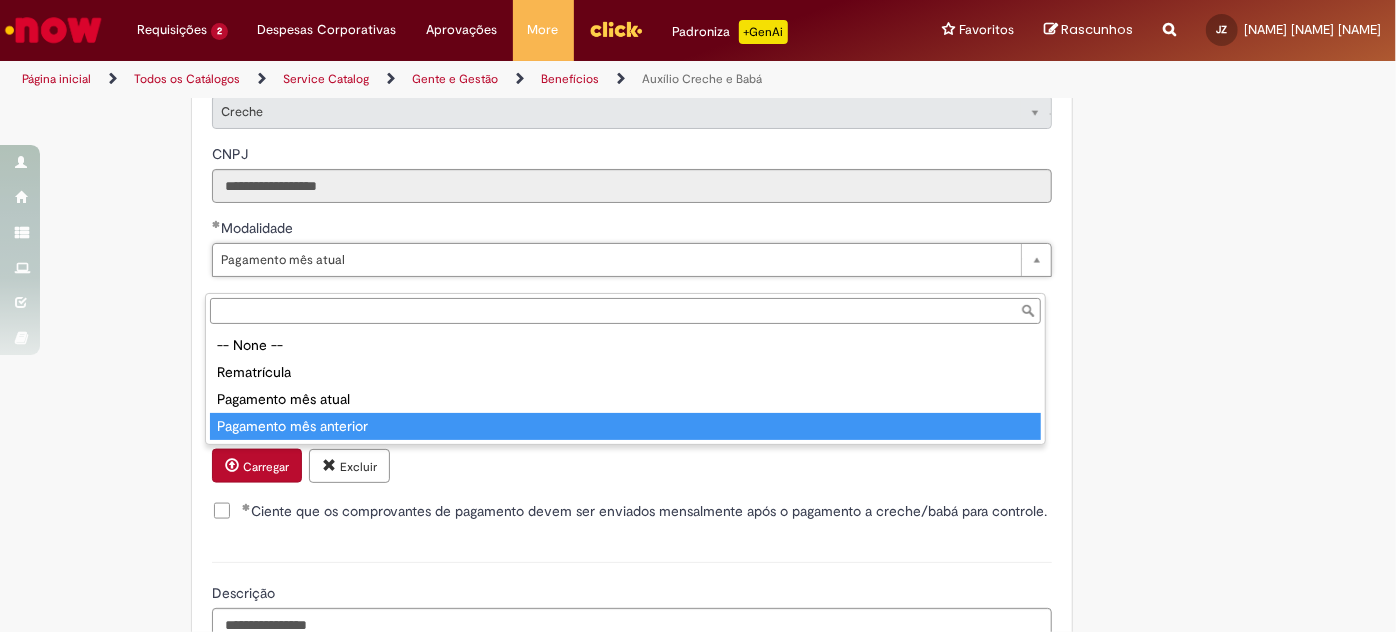 type on "**********" 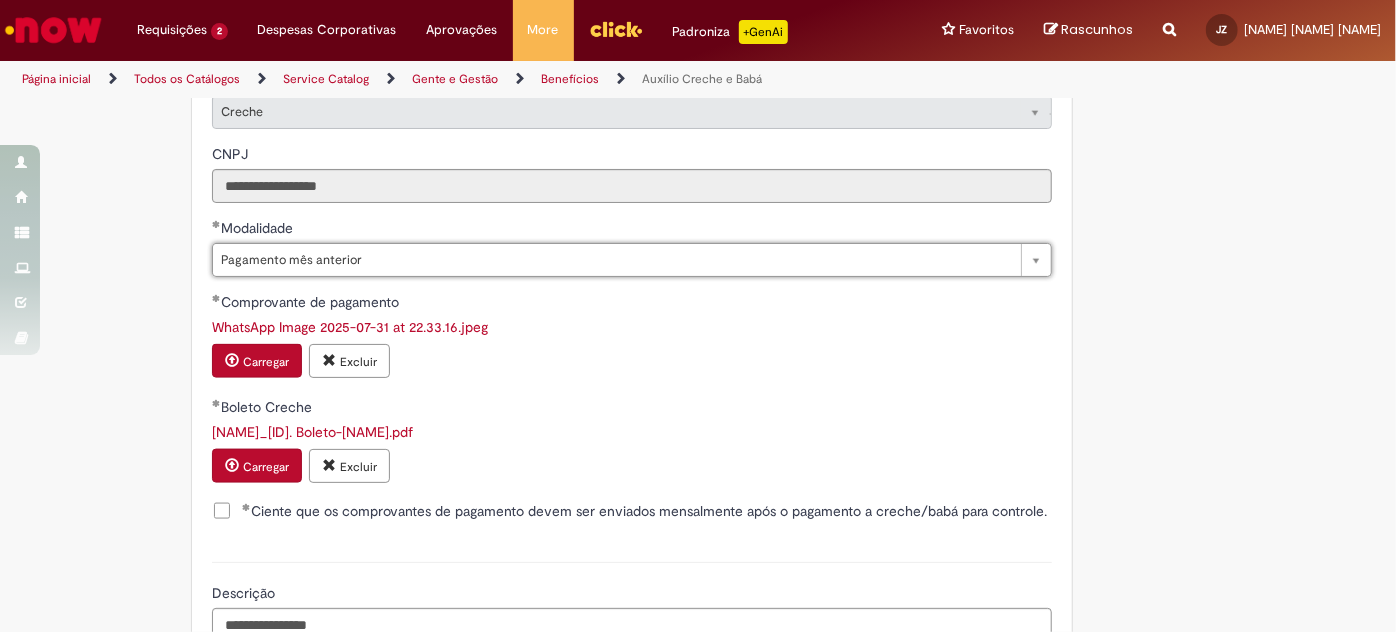 scroll, scrollTop: 0, scrollLeft: 131, axis: horizontal 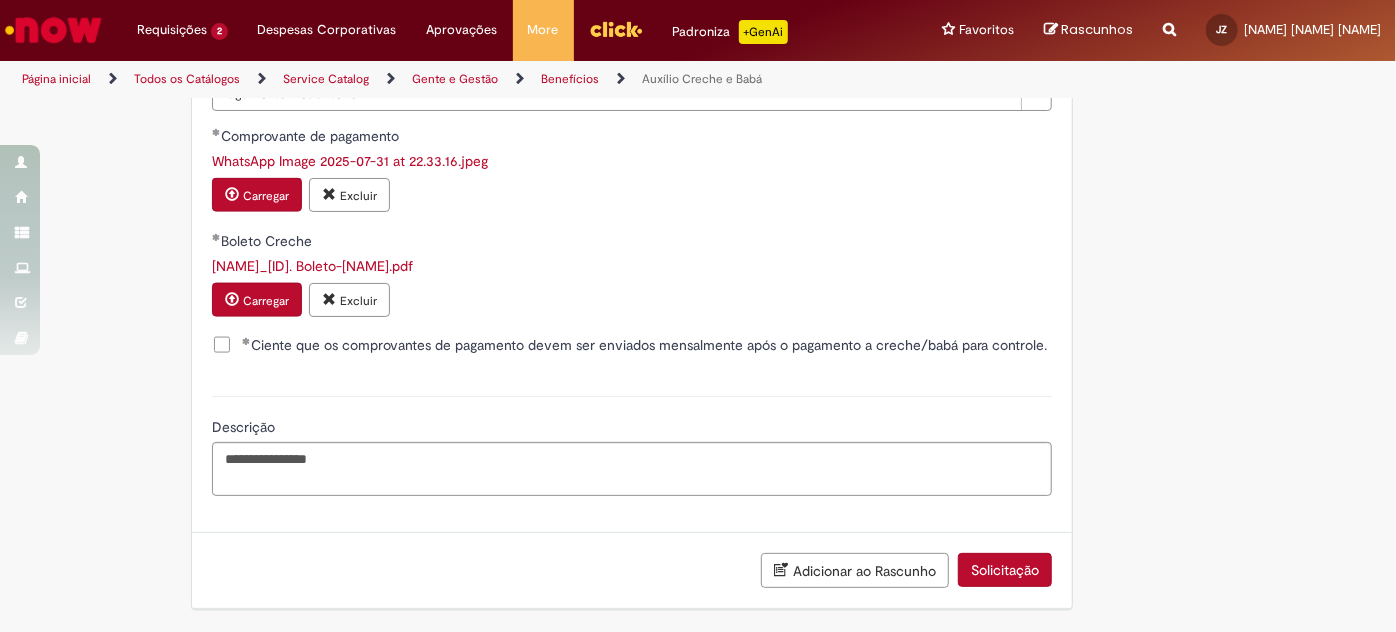 click on "Solicitação" at bounding box center (1005, 570) 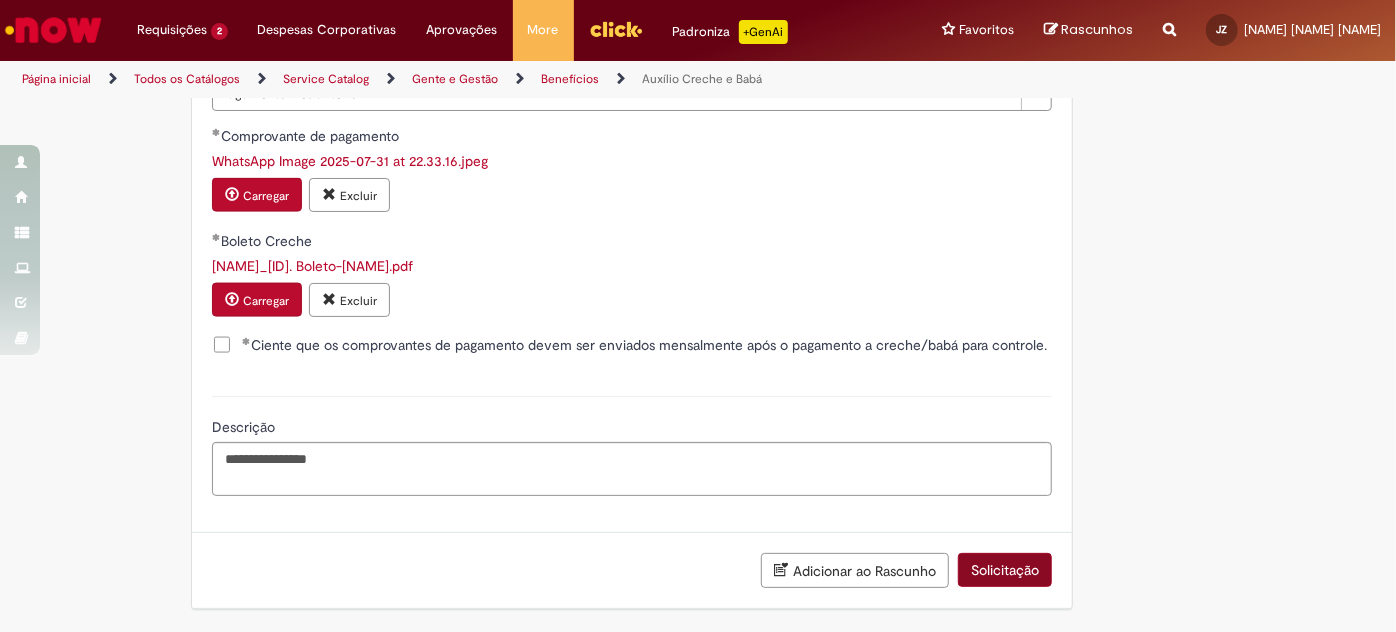 scroll, scrollTop: 0, scrollLeft: 0, axis: both 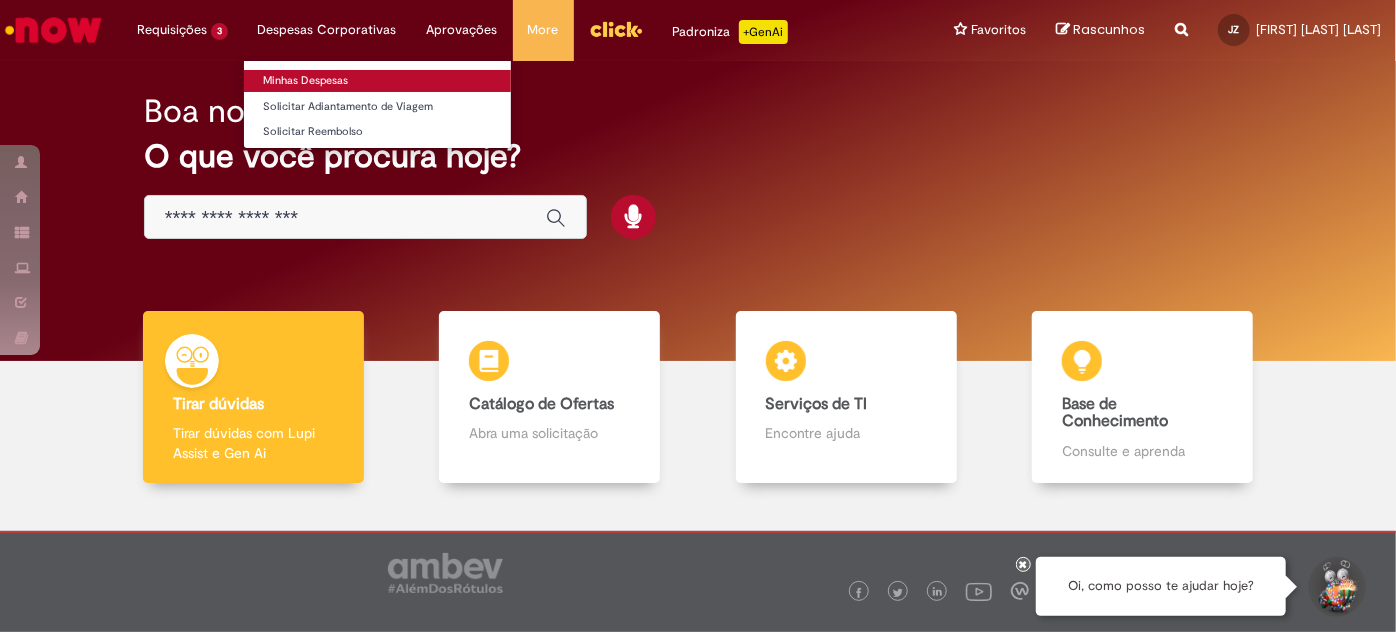 click on "Minhas Despesas" at bounding box center [377, 81] 